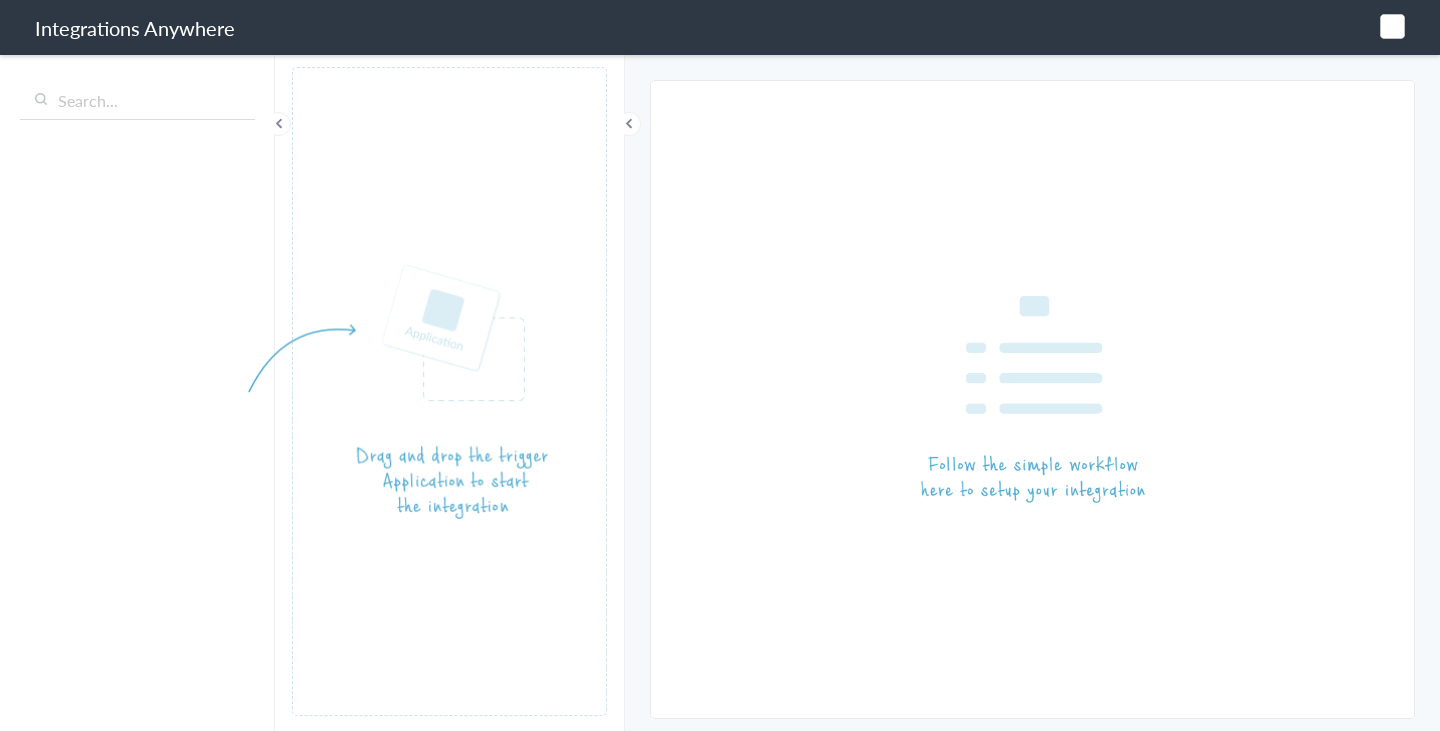 scroll, scrollTop: 0, scrollLeft: 0, axis: both 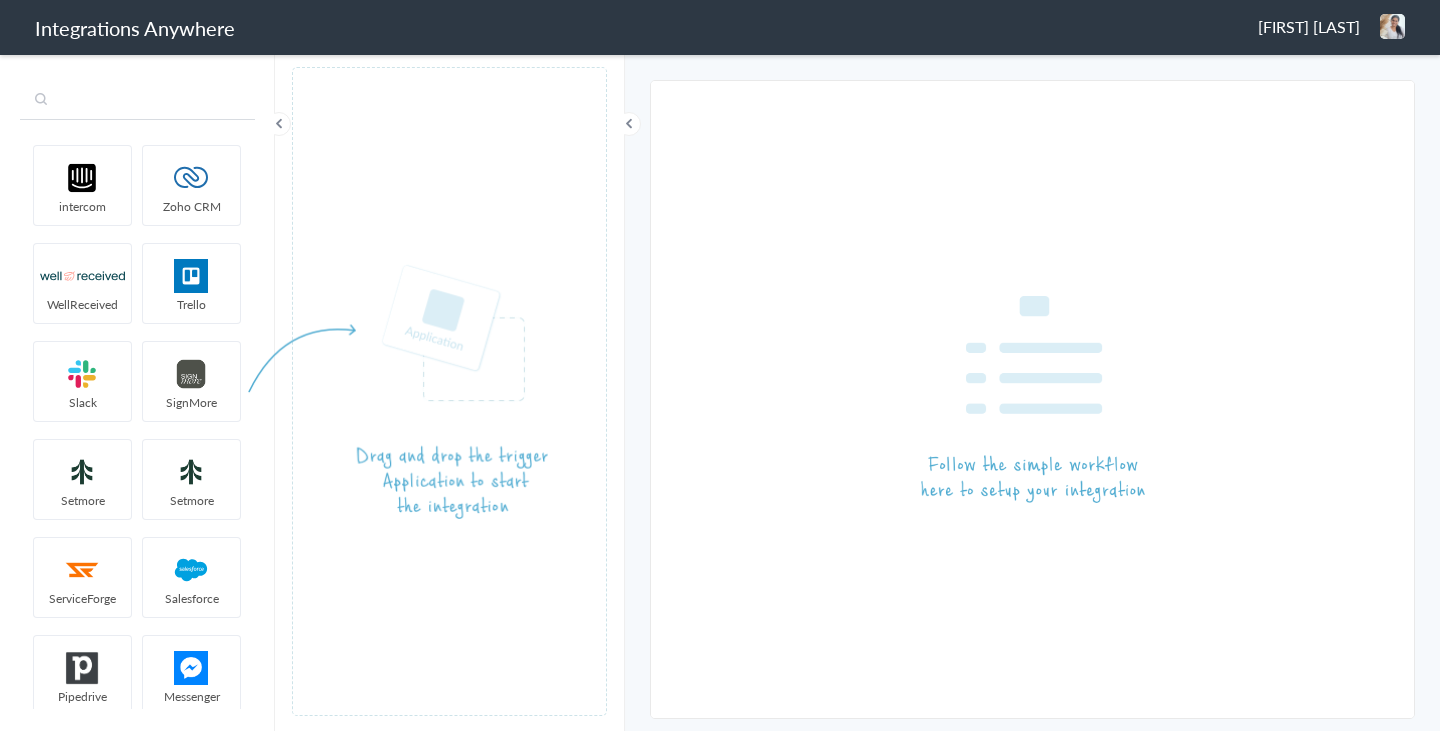 click at bounding box center (137, 101) 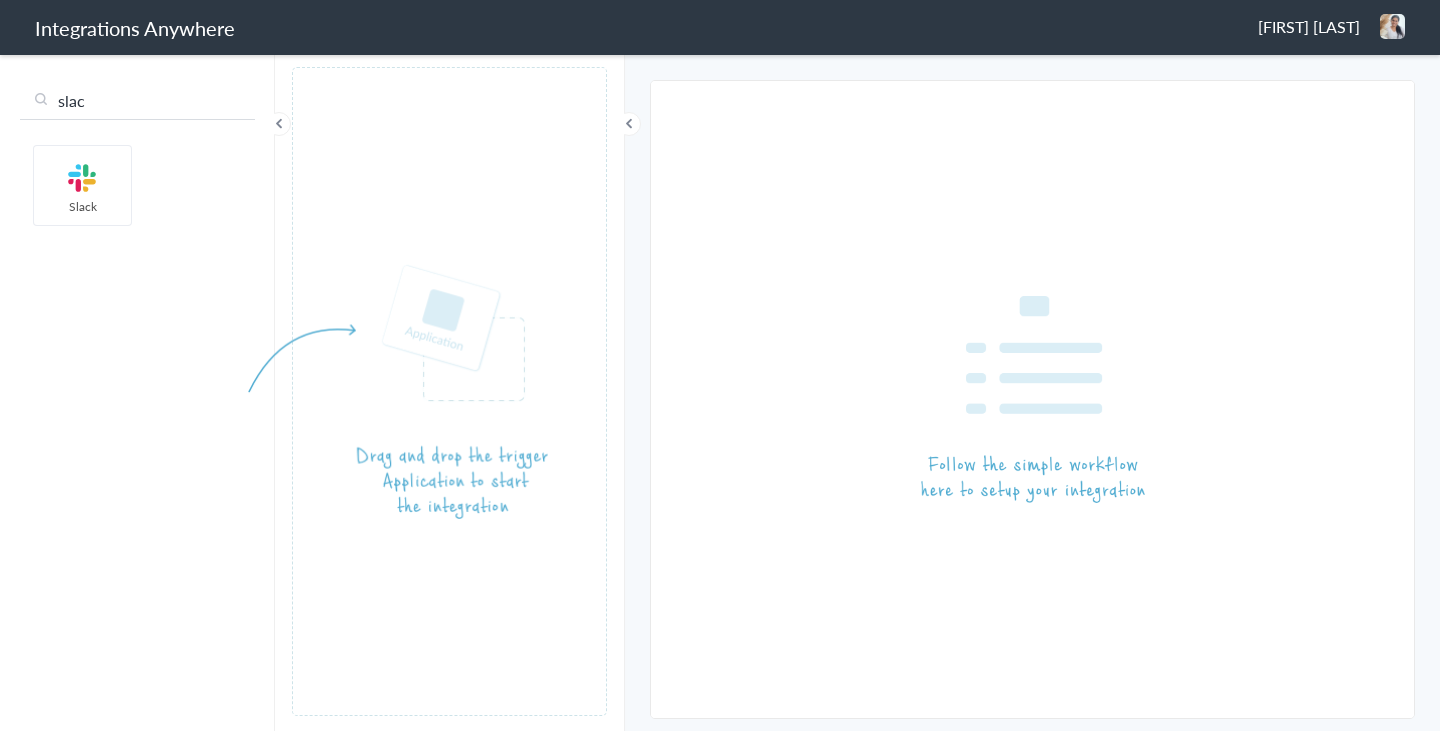 type on "slac" 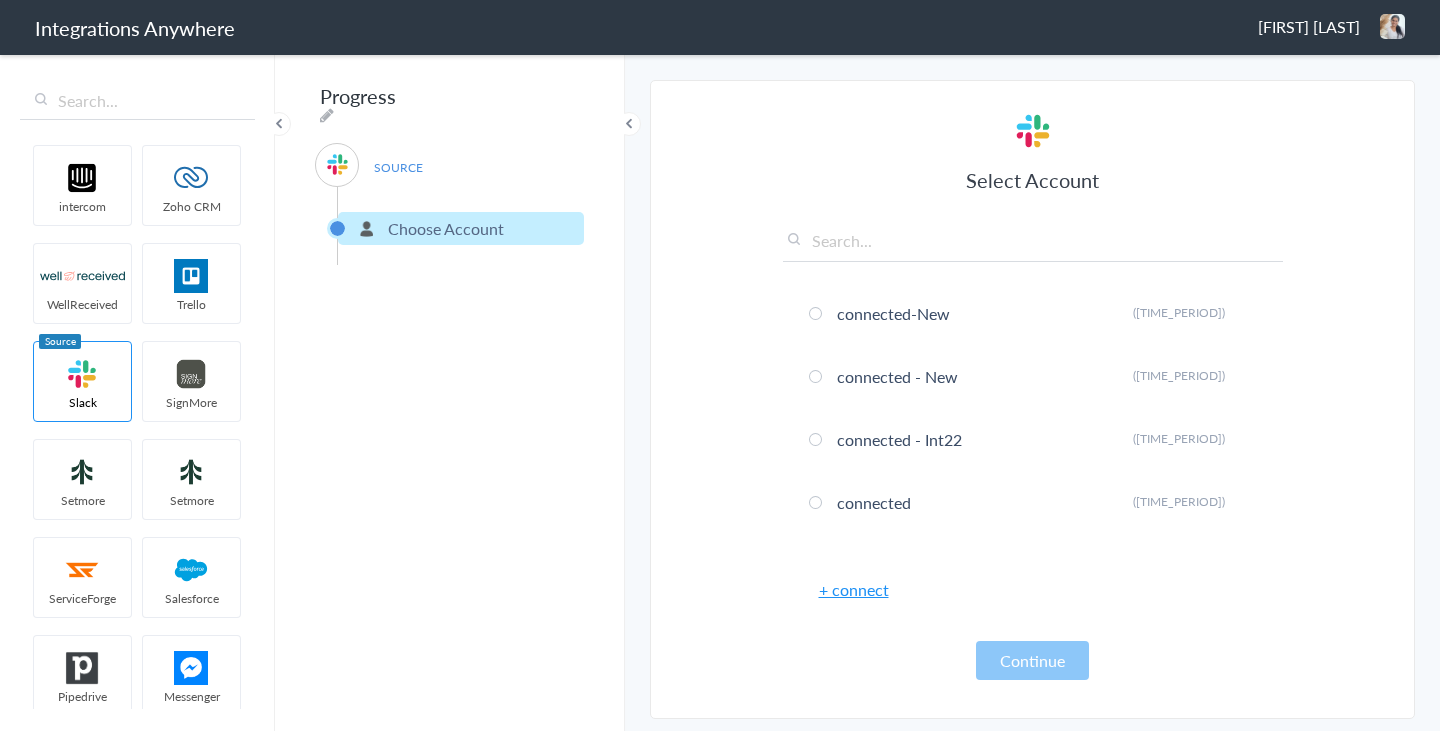 click on "+ connect" at bounding box center (854, 589) 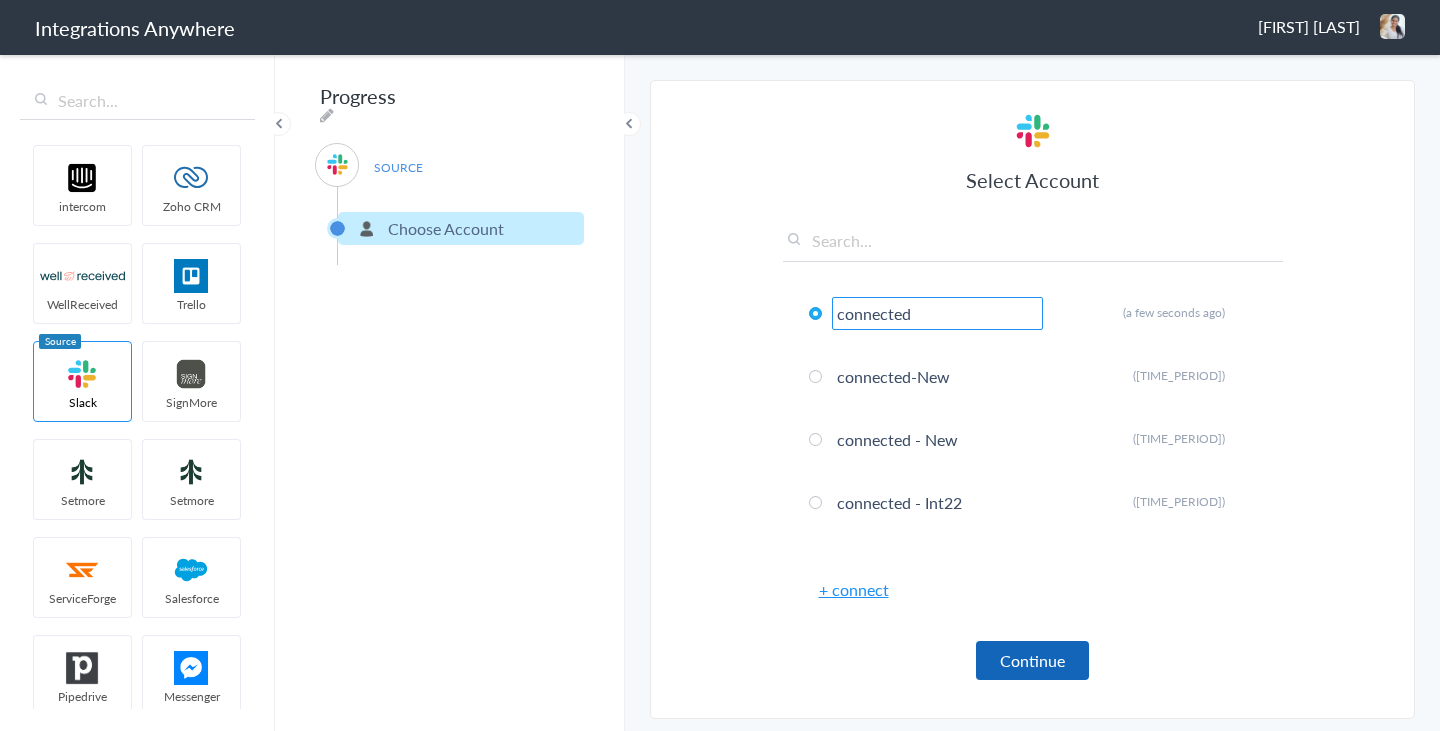 click on "Continue" at bounding box center (1032, 660) 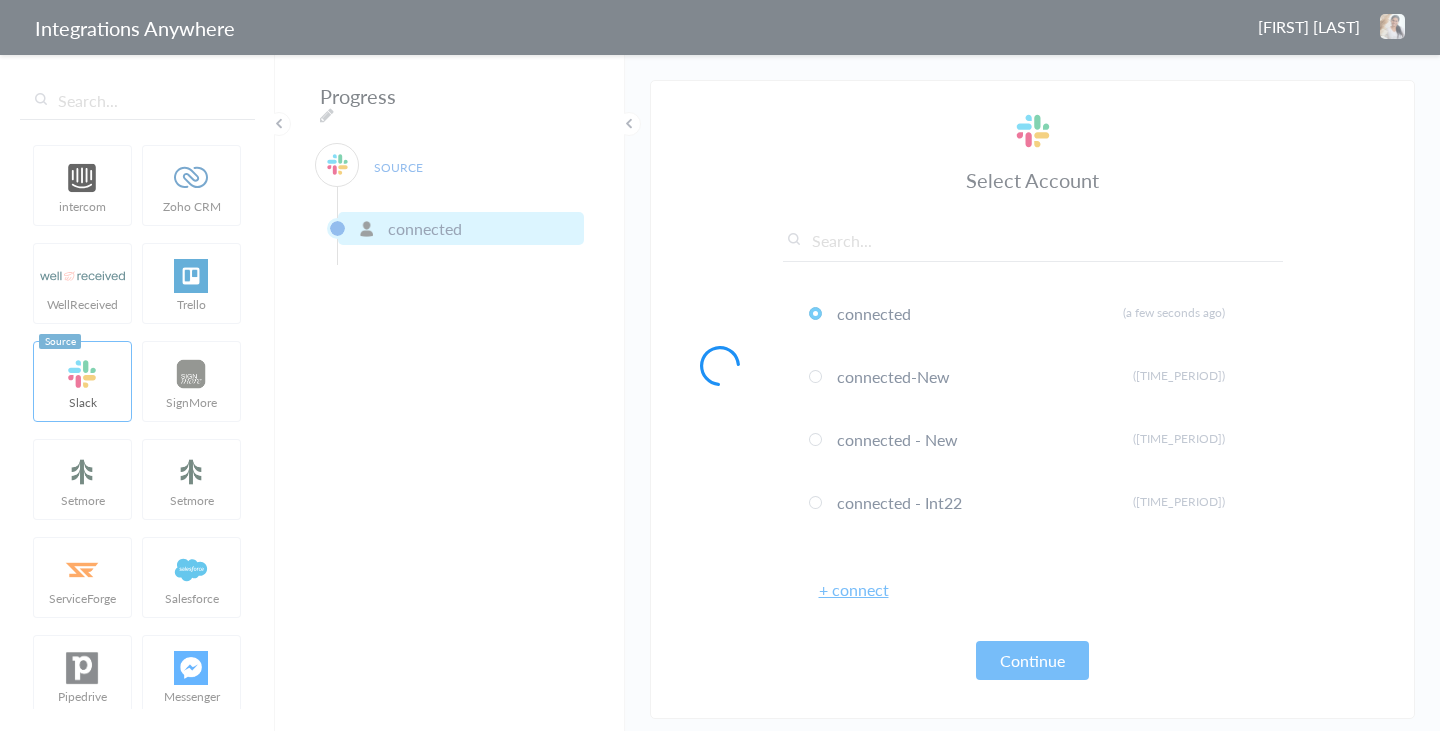 click at bounding box center [720, 365] 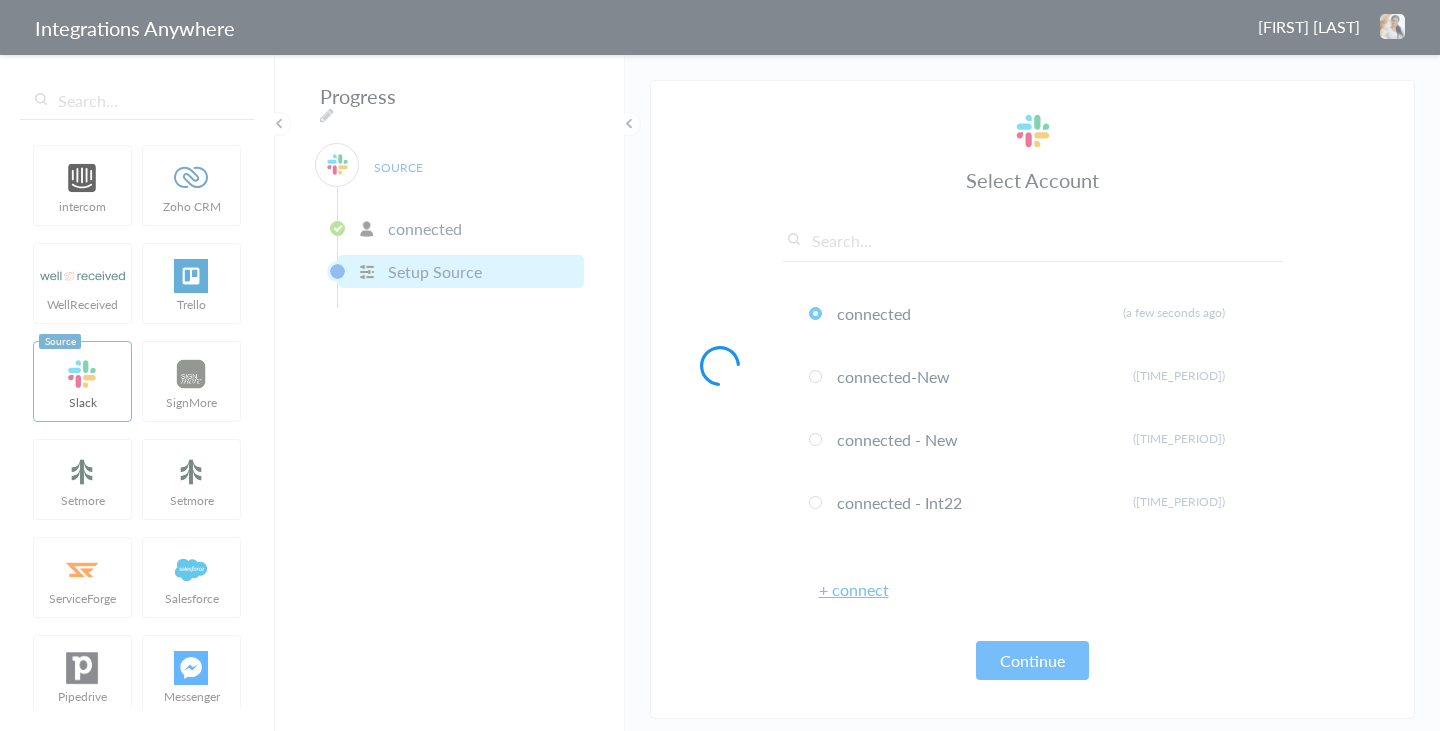 click at bounding box center [720, 365] 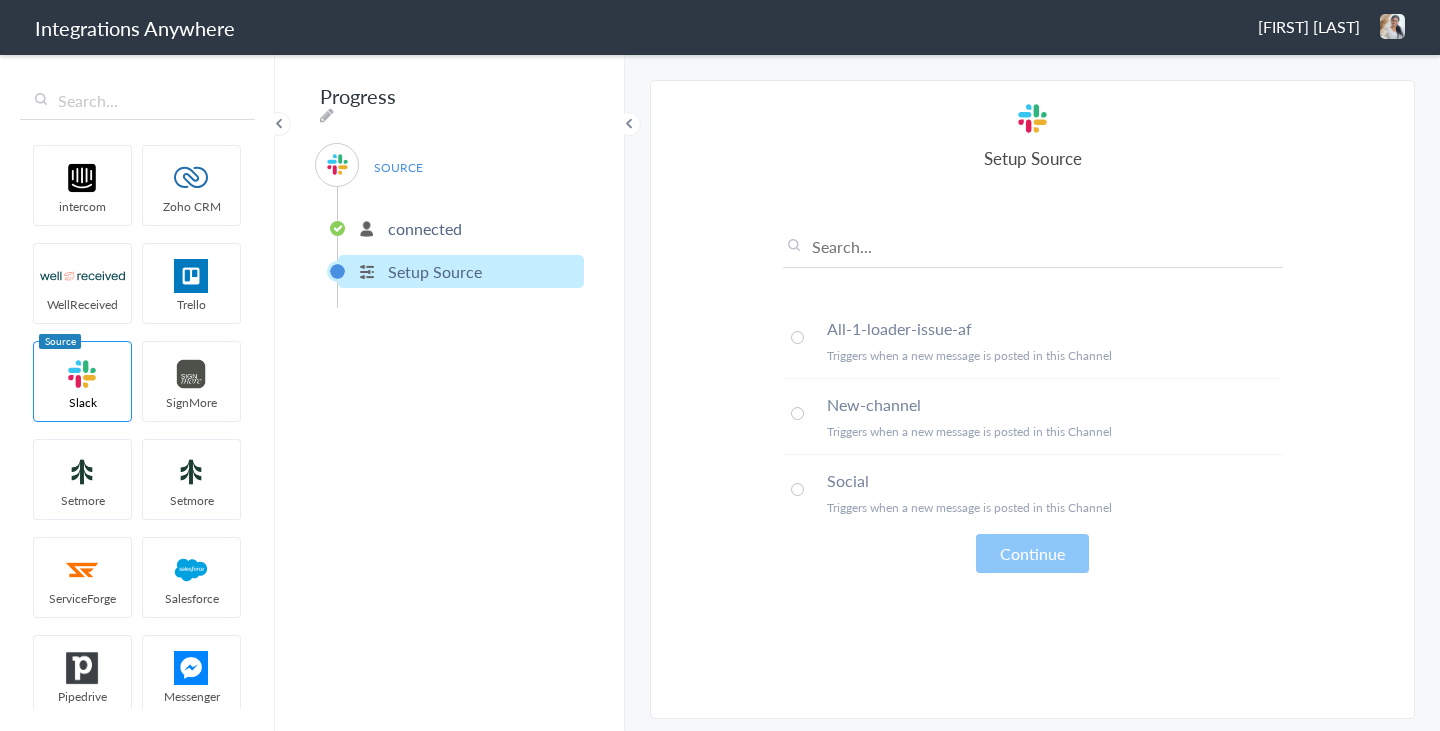 click on "Select  Account connected       Rename   Delete   (a few seconds ago) connected-New       Rename   Delete   (a year ago) connected - New       Rename   Delete   (a year ago) connected - Int22       Rename   Delete   (a year ago) connected       Rename   Delete   (a year ago) connected - Internal       Rename   Delete   (a year ago) connected       Rename   Delete   (a year ago) connected - Target       Rename   Delete   (a year ago) connected       Rename   Delete   (2 years ago) connected - Live       Rename   Delete   (2 years ago) connected - Slack       Rename   Delete   (2 years ago) connected - Dec       Rename   Delete   (2 years ago) connected       Rename   Delete   (2 years ago) connected - anywhere test       Rename   Delete   (2 years ago) connected       Rename   Delete   (2 years ago) connected       Rename   Delete   (2 years ago) connected       Rename   Delete   (2 years ago) connected       Rename   Delete   (2 years ago) connected - Oct 18       Rename   Delete   (2 years ago)" at bounding box center [1033, 399] 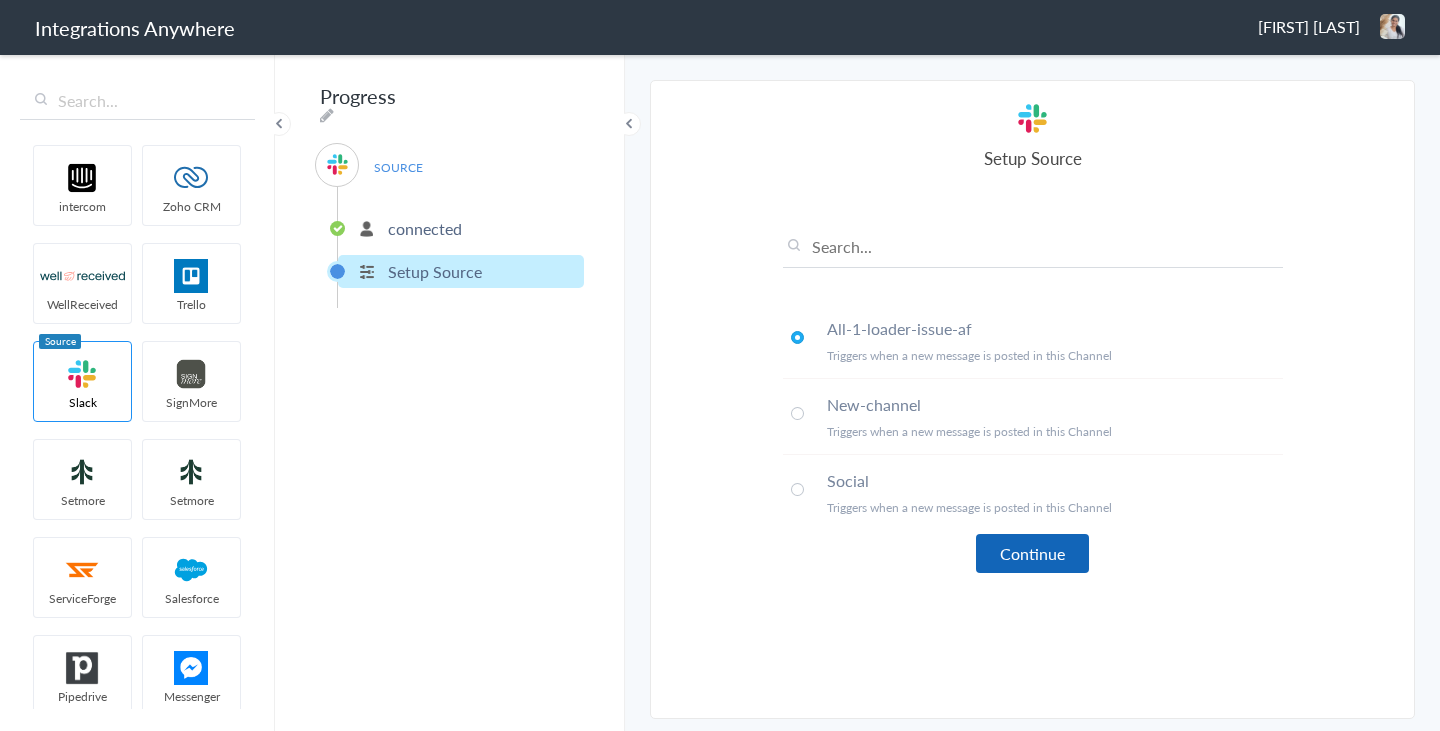 click on "Continue" at bounding box center [1032, 553] 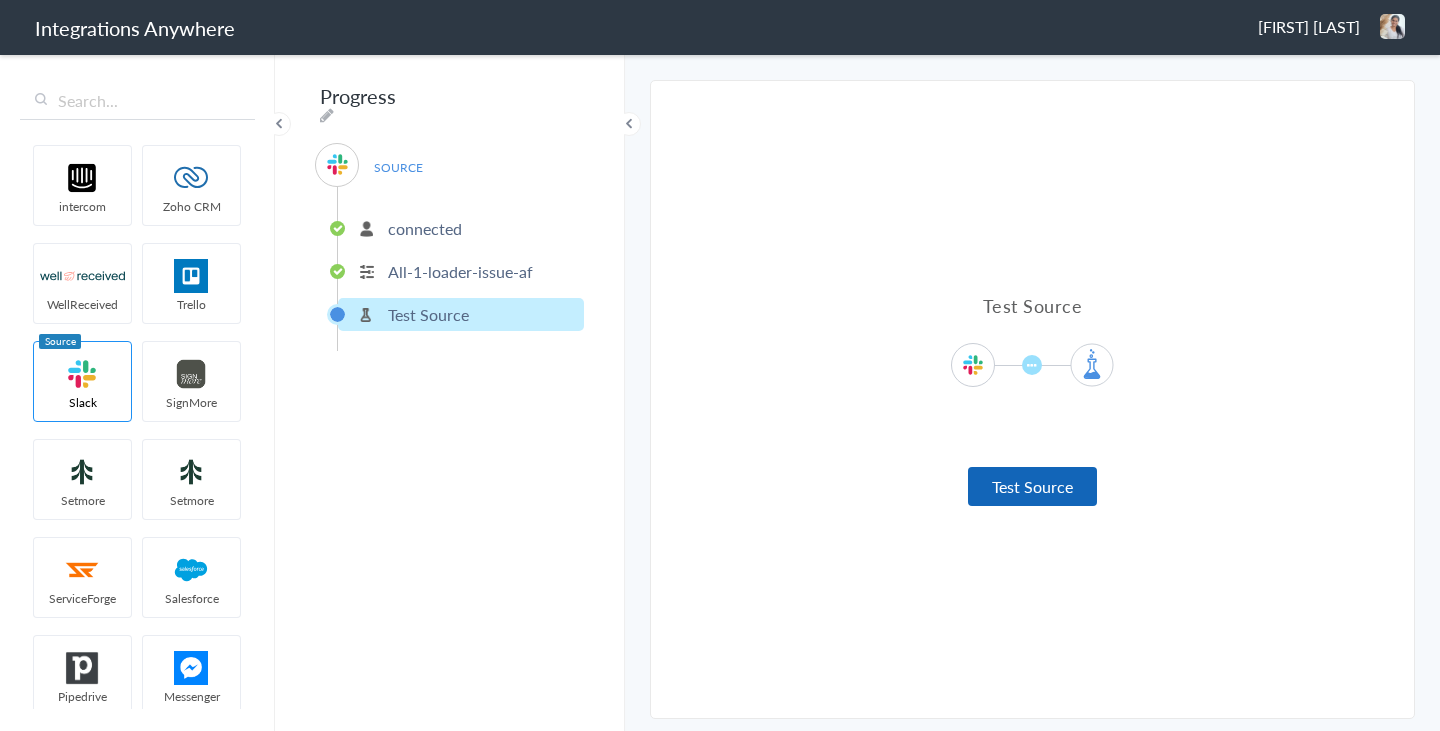 click on "Test Source" at bounding box center (1032, 486) 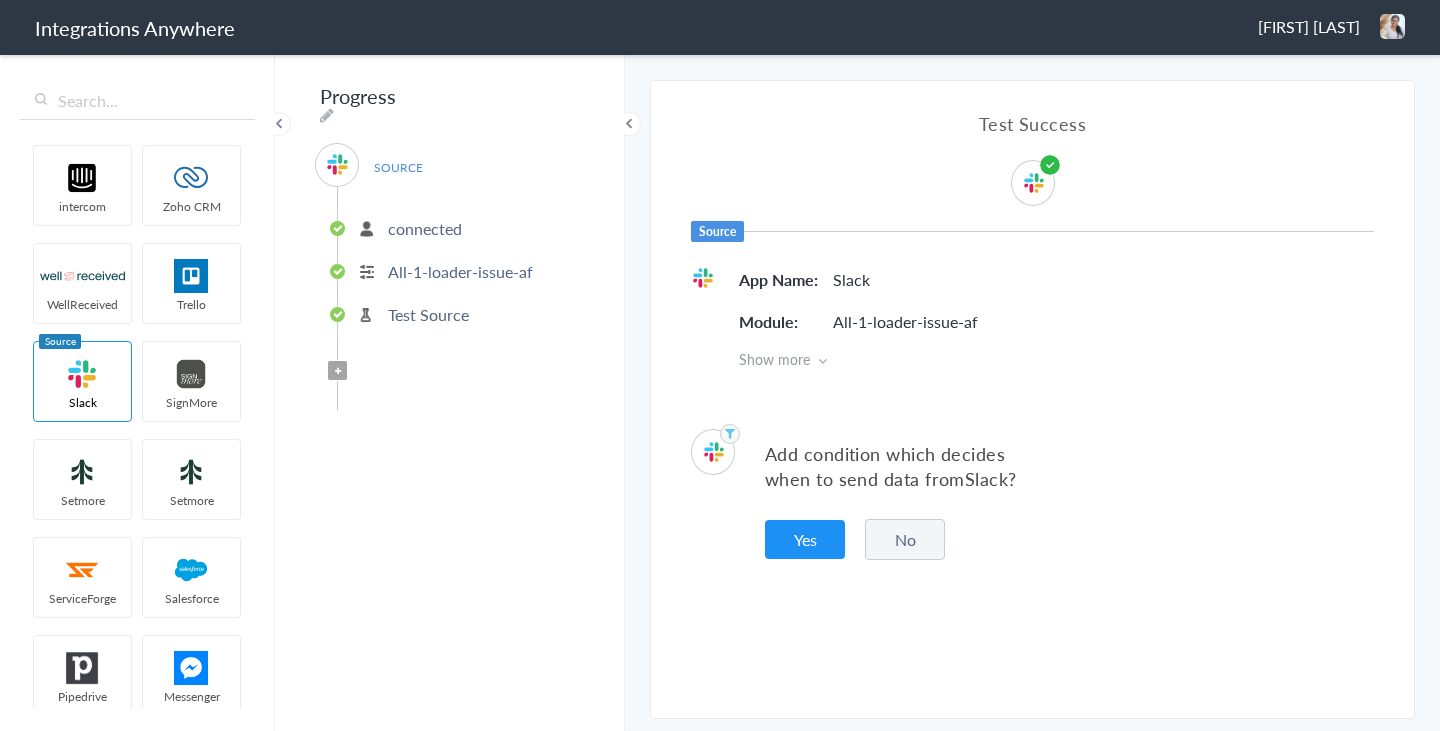 click on "No" at bounding box center (905, 539) 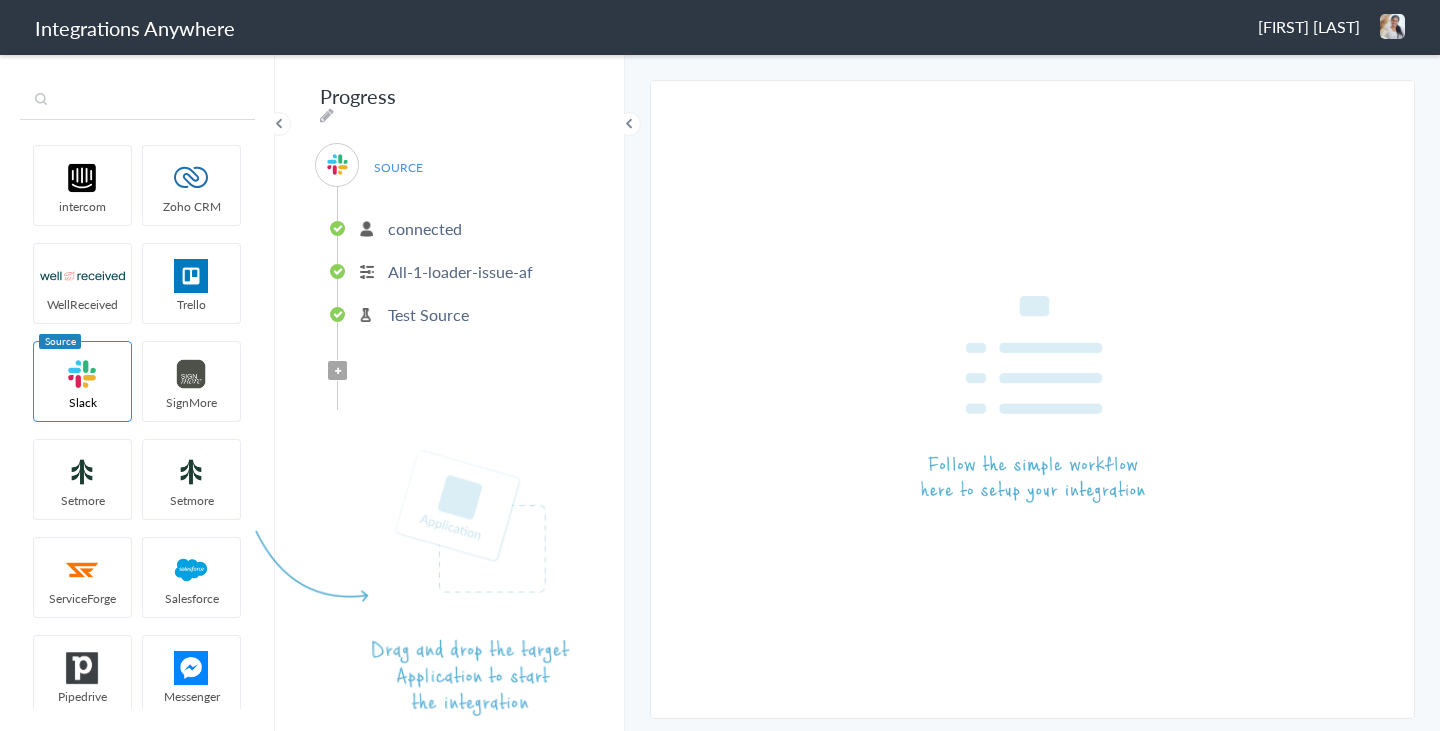 click at bounding box center [137, 101] 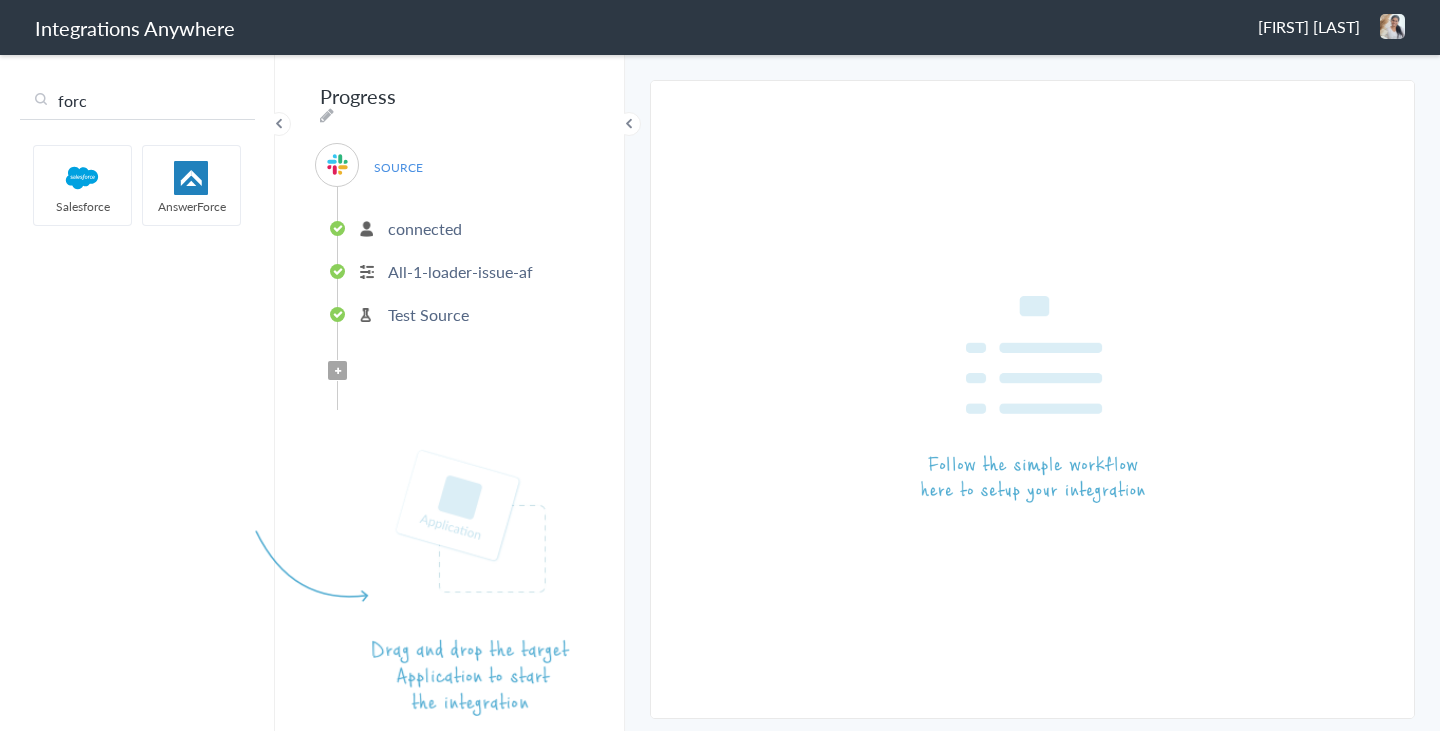 type on "forc" 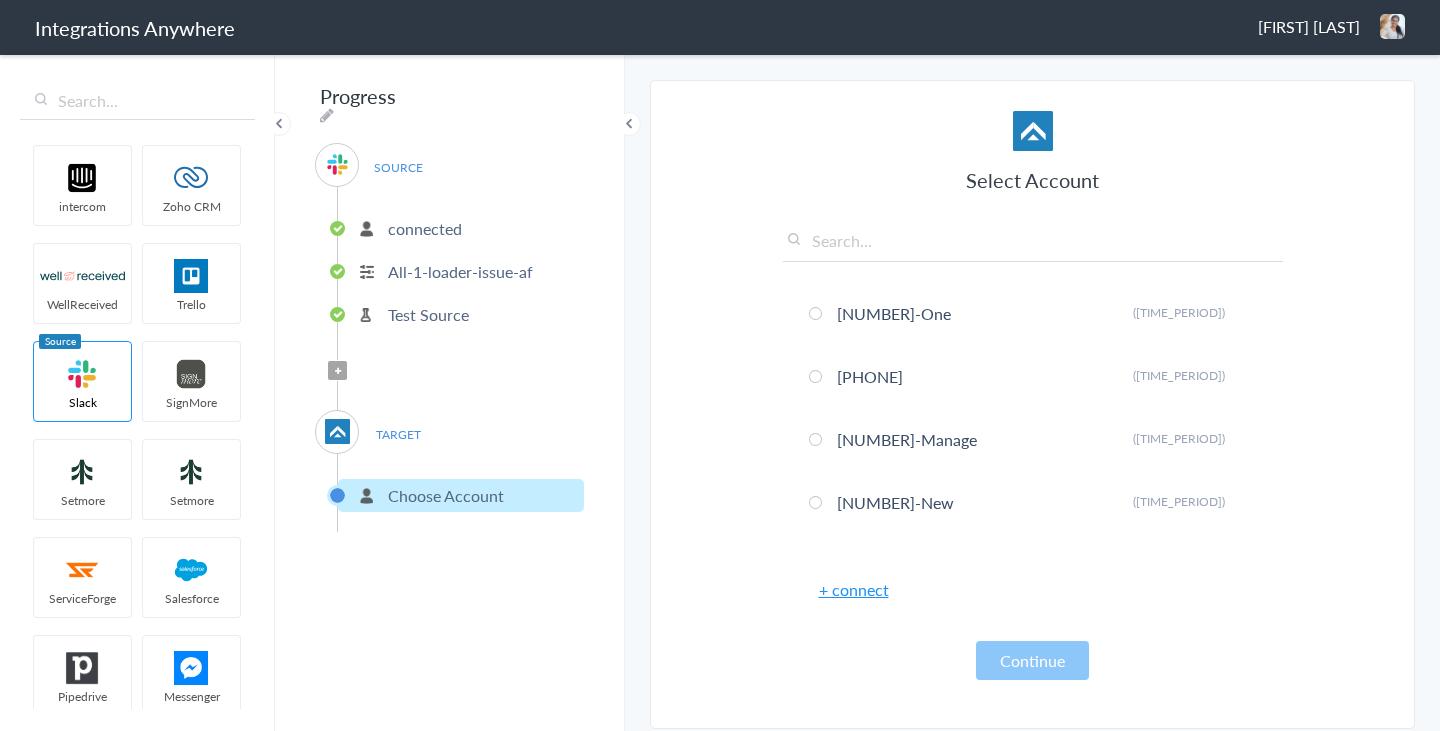 click on "+ connect" at bounding box center [854, 589] 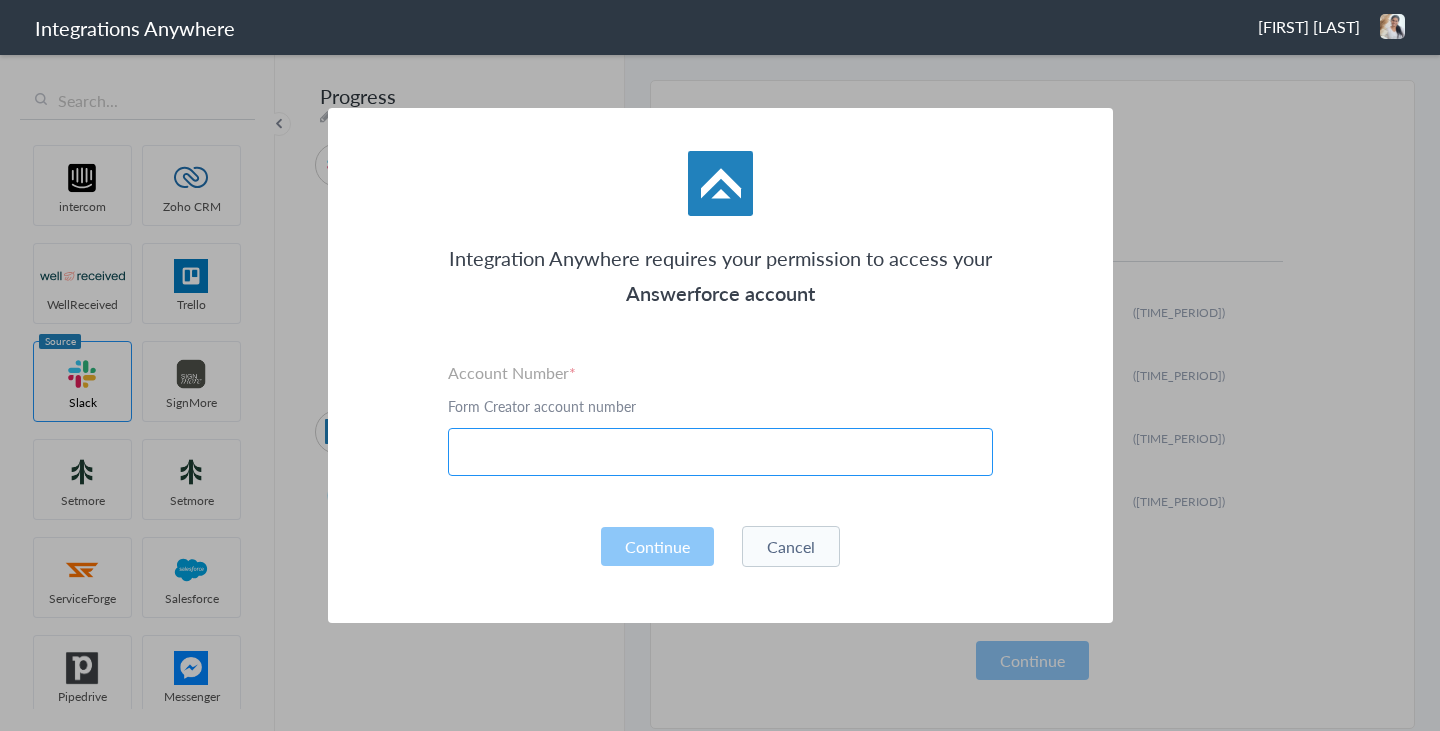 click at bounding box center [720, 452] 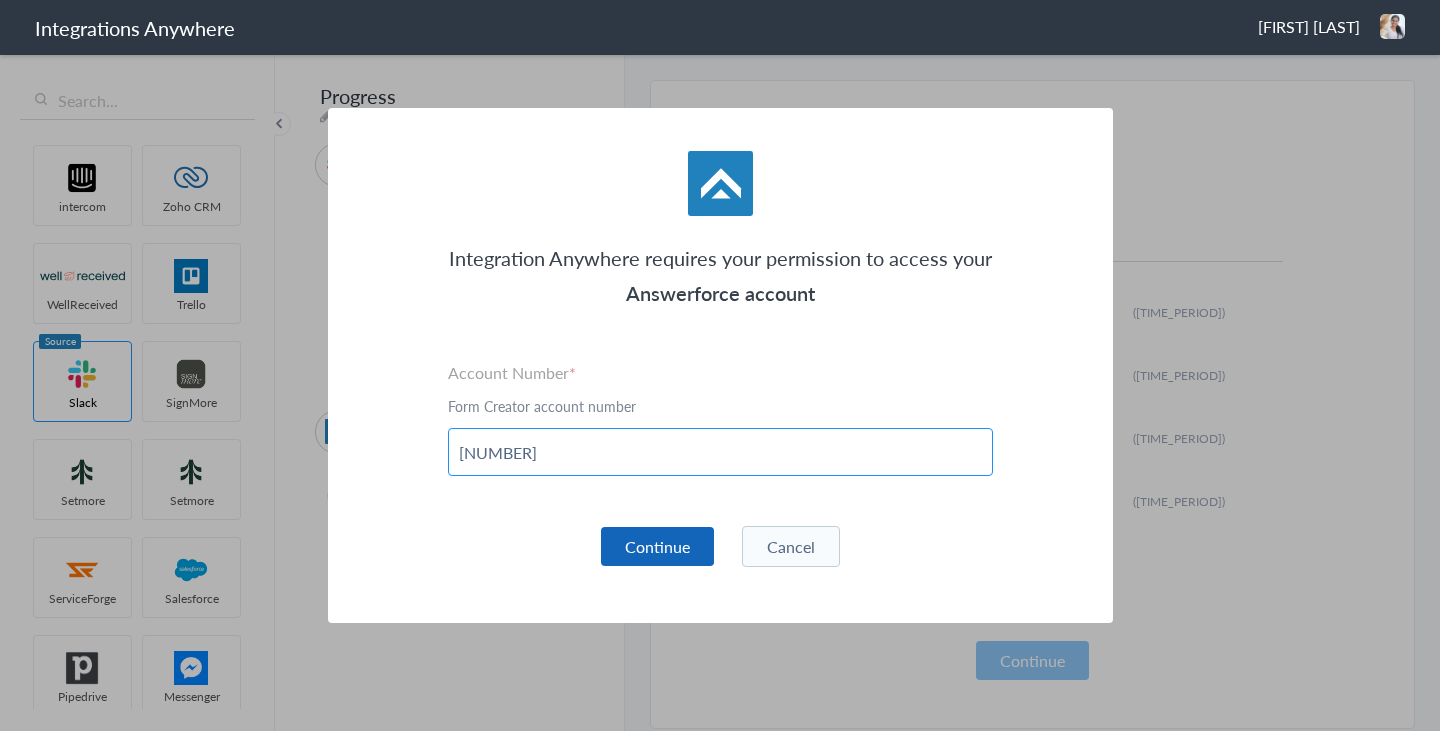 type on "1260006785" 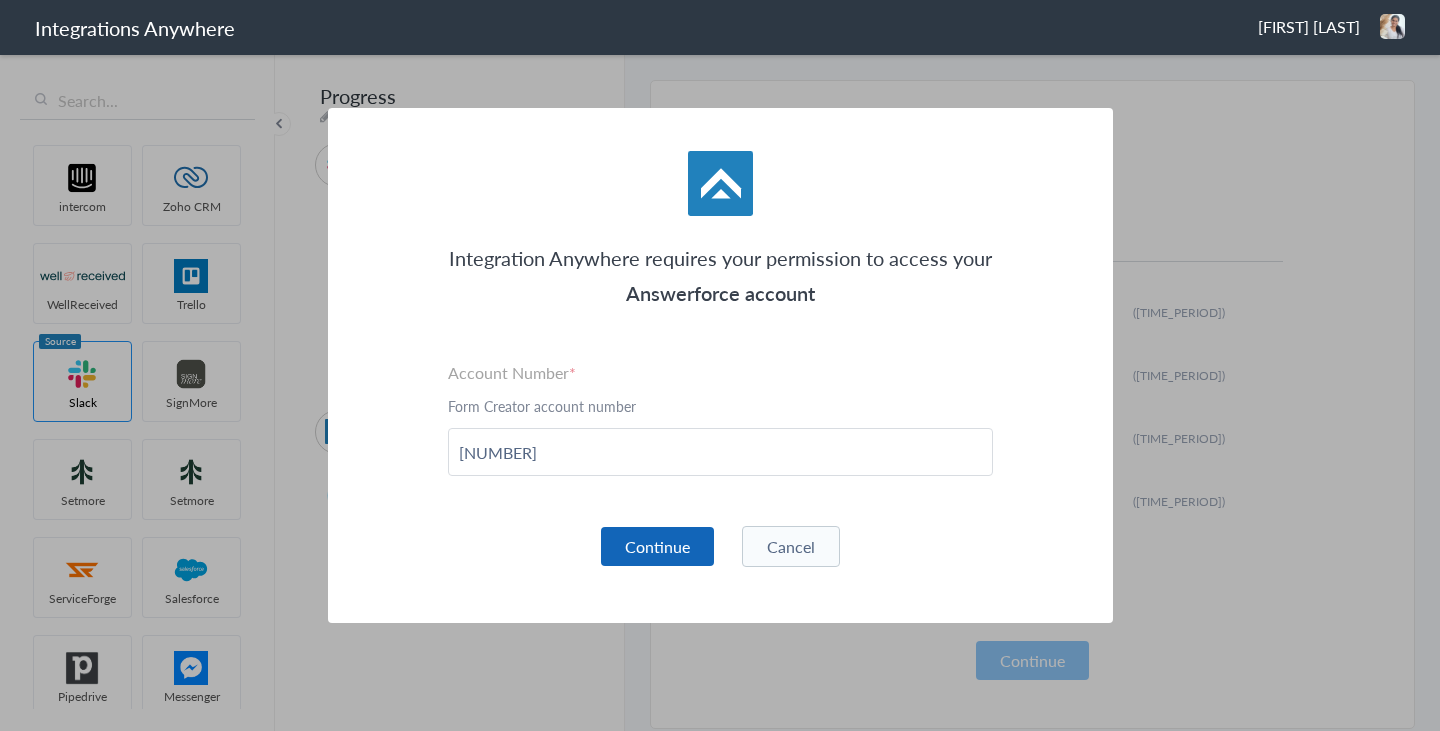 click on "Continue" at bounding box center (657, 546) 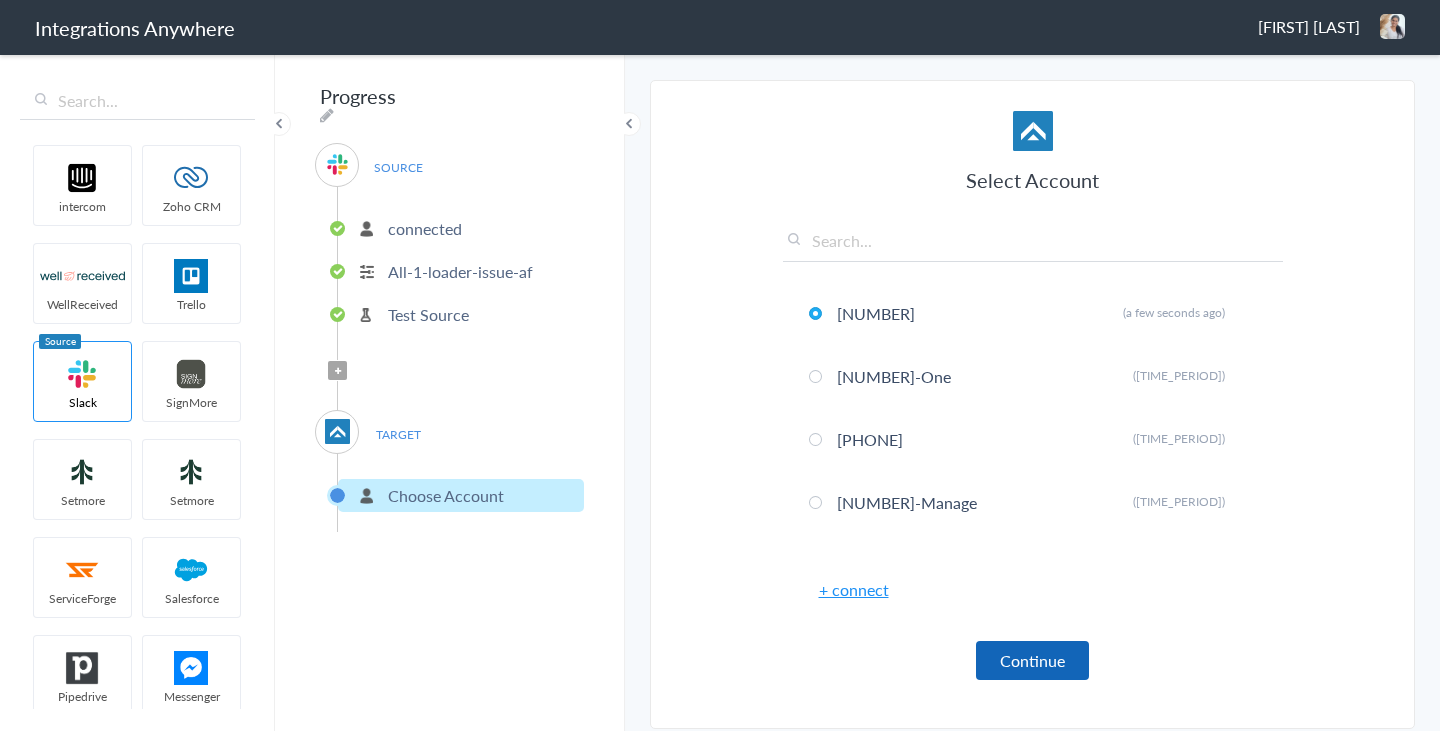 click on "Continue" at bounding box center (1032, 660) 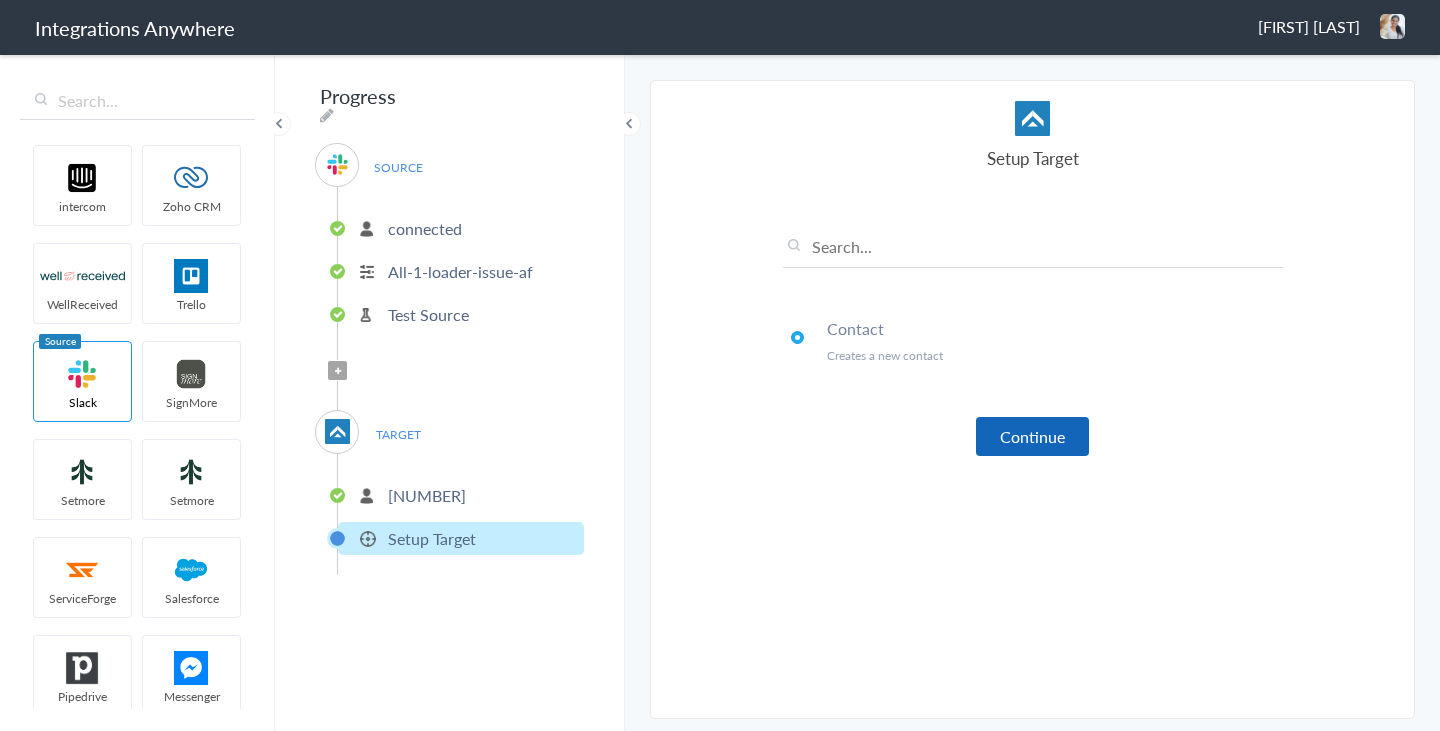 click on "Continue" at bounding box center (1032, 436) 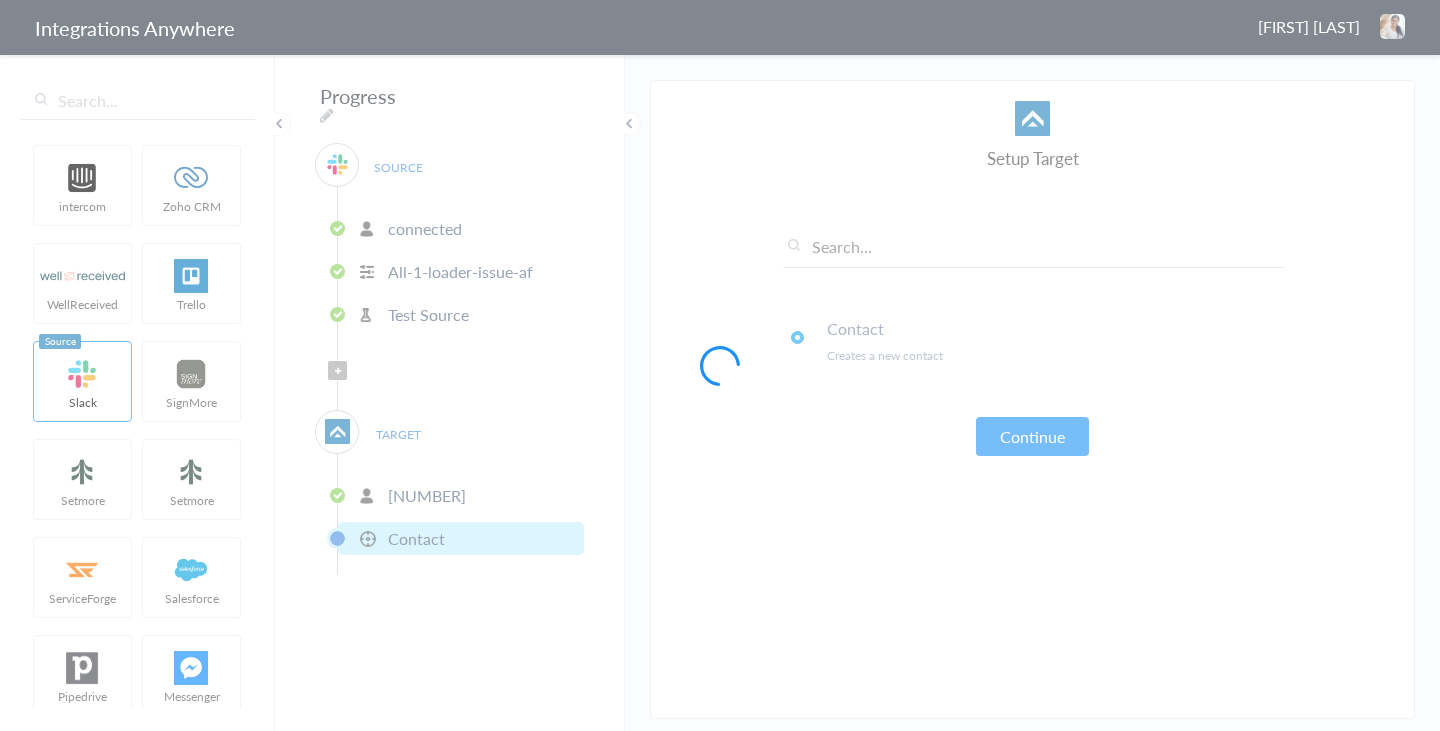 click at bounding box center [720, 365] 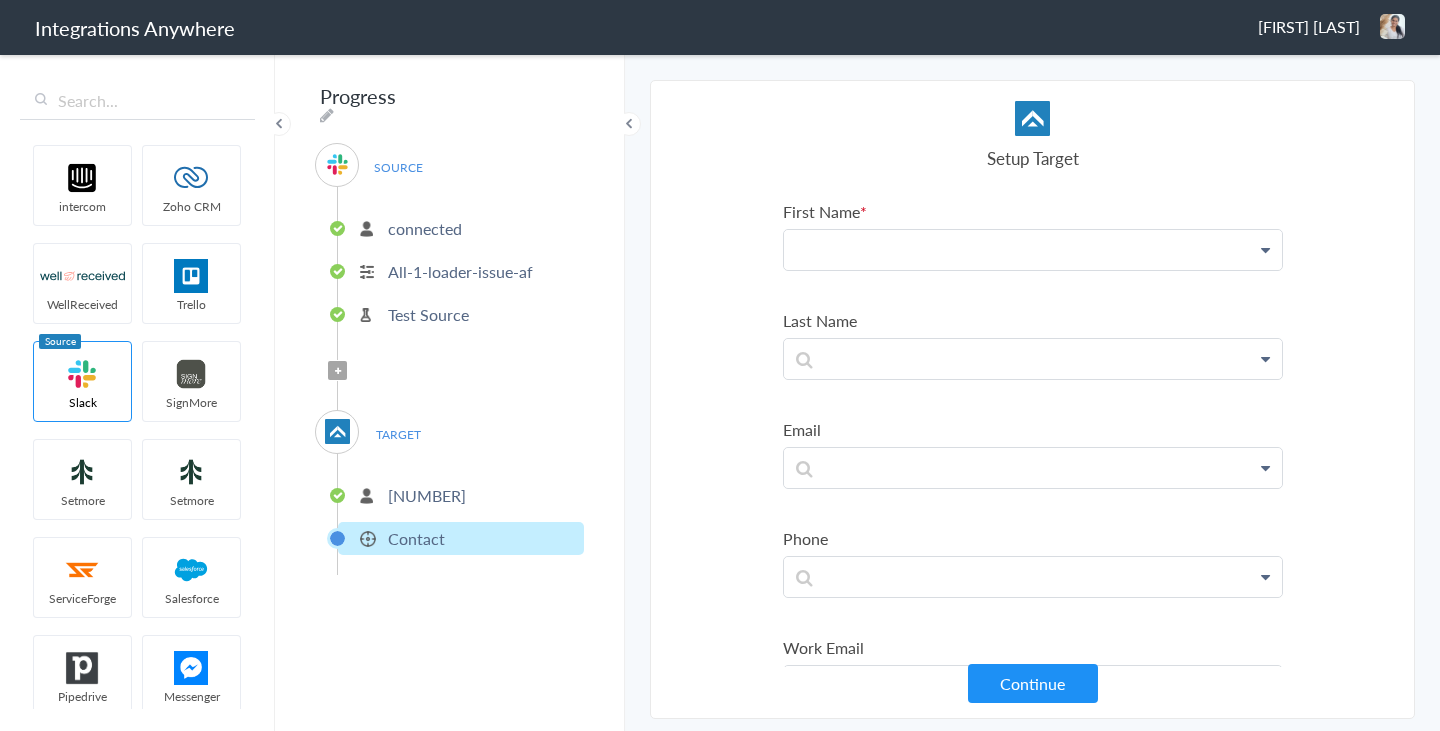 click at bounding box center (1033, 250) 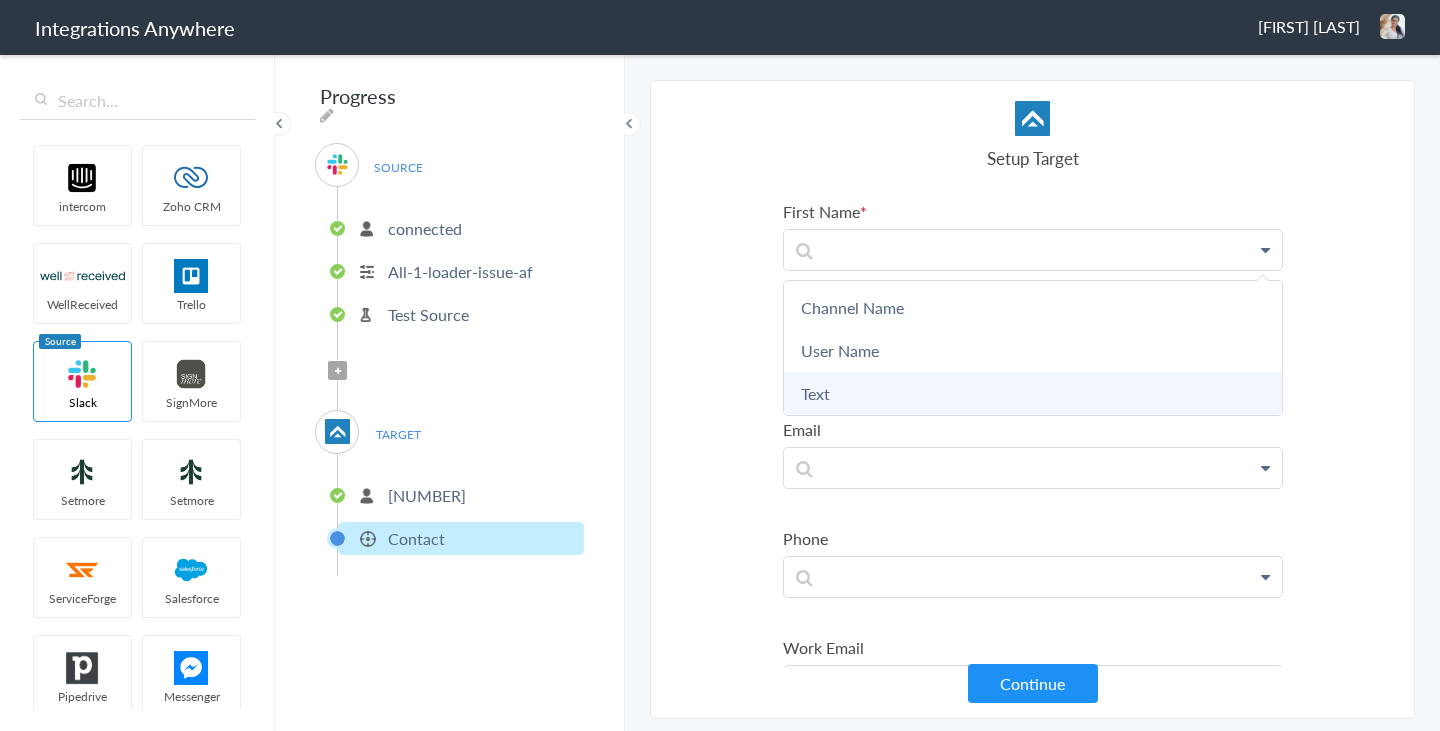 click on "Text" at bounding box center [1033, 393] 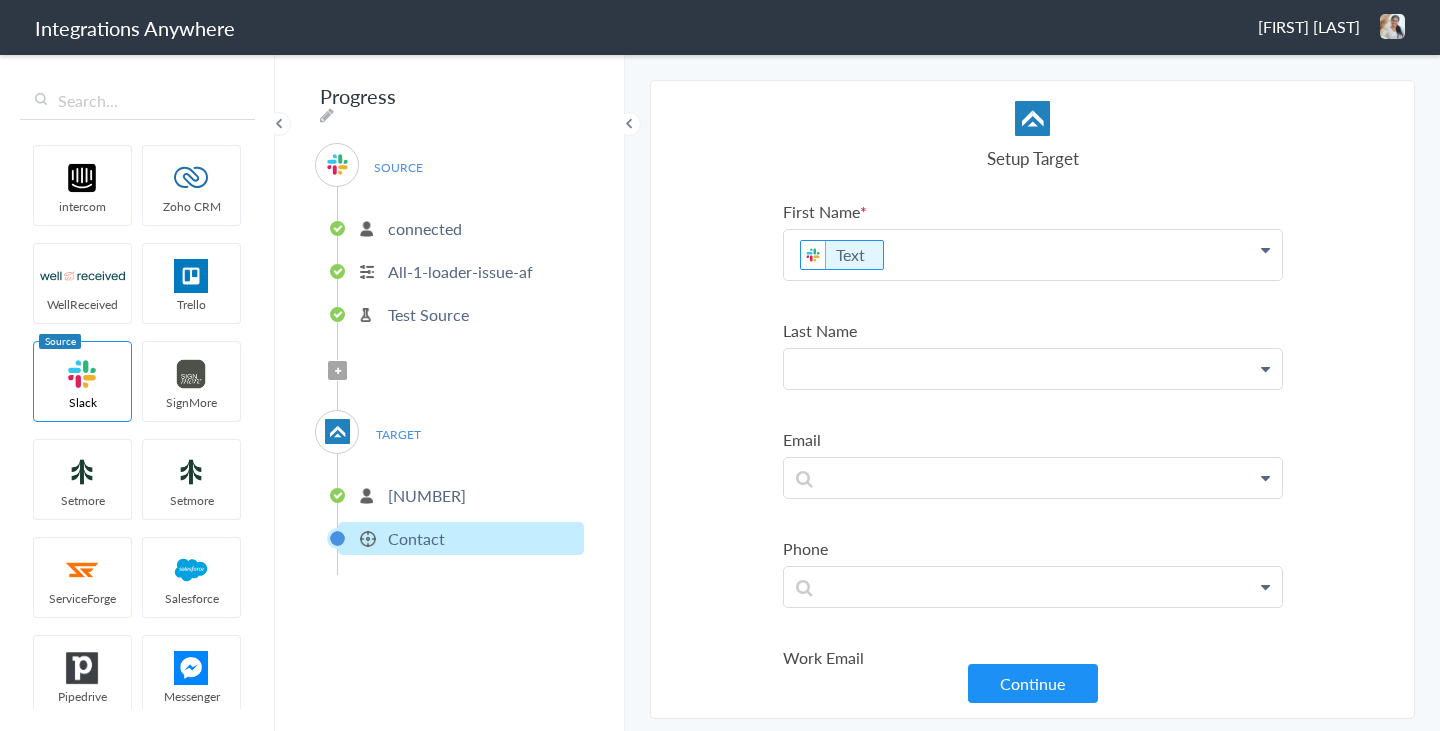 click at bounding box center (1033, 255) 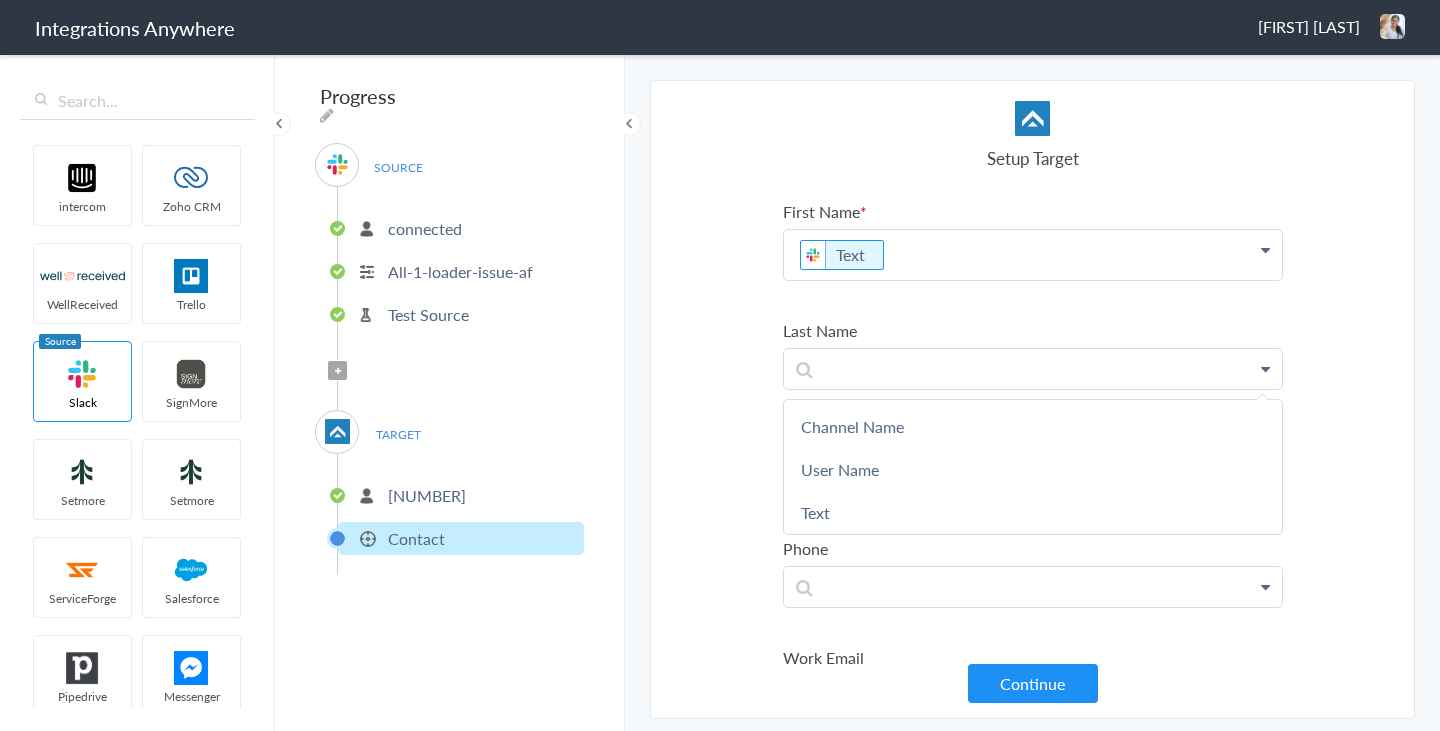 click on "First Name   Text   Channel Name User Name Text Last Name Channel Name User Name Text Email Channel Name User Name Text Phone Channel Name User Name Text Work Email Channel Name User Name Text Other Email Channel Name User Name Text Home Email Channel Name User Name Text Main Phone Channel Name User Name Text Other Phone Channel Name User Name Text Work Phone Channel Name User Name Text Home Phone Channel Name User Name Text Mobile Phone Channel Name User Name Text Zip Channel Name User Name Text Designation Channel Name User Name Text Address Channel Name User Name Text Alias name Channel Name User Name Text City Channel Name User Name Text State Channel Name User Name Text Country Channel Name User Name Text" at bounding box center [1033, 1221] 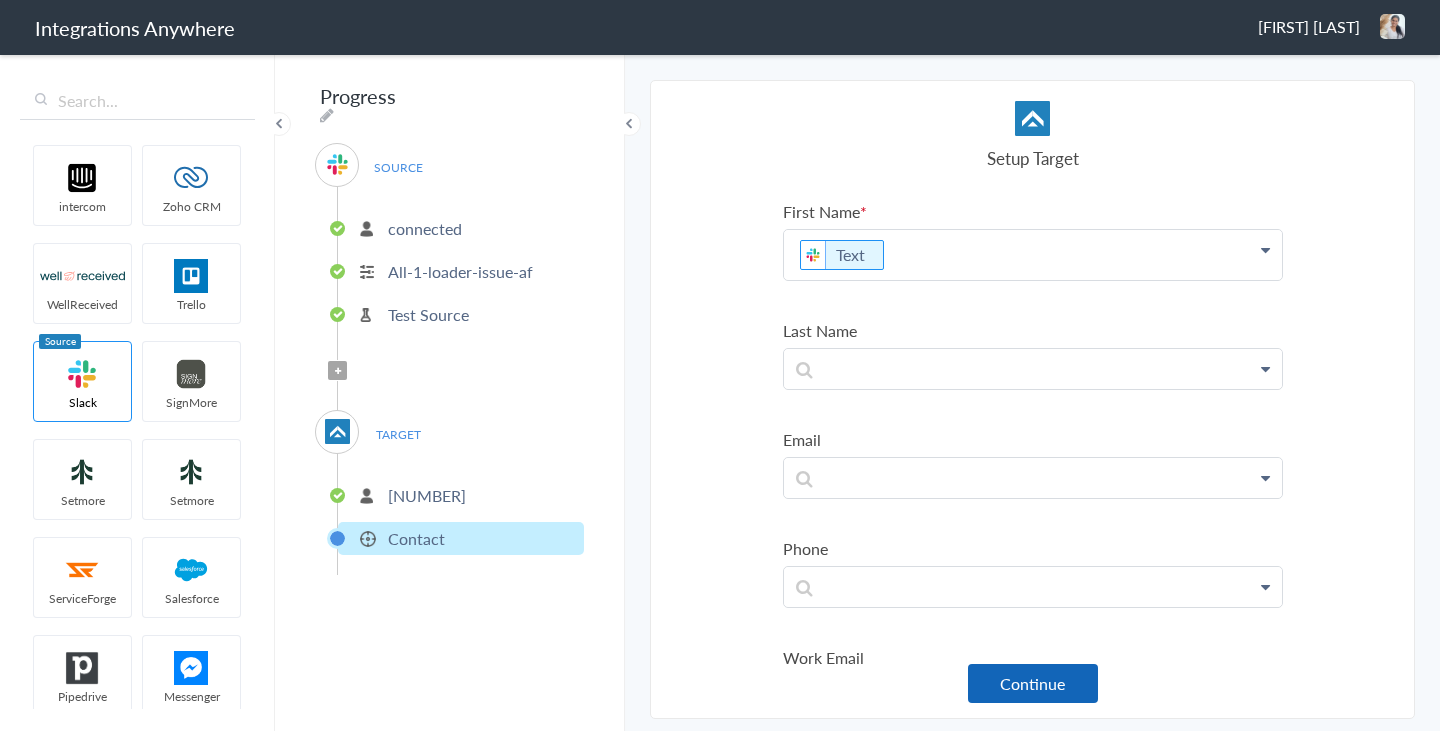 click on "Continue" at bounding box center [1033, 683] 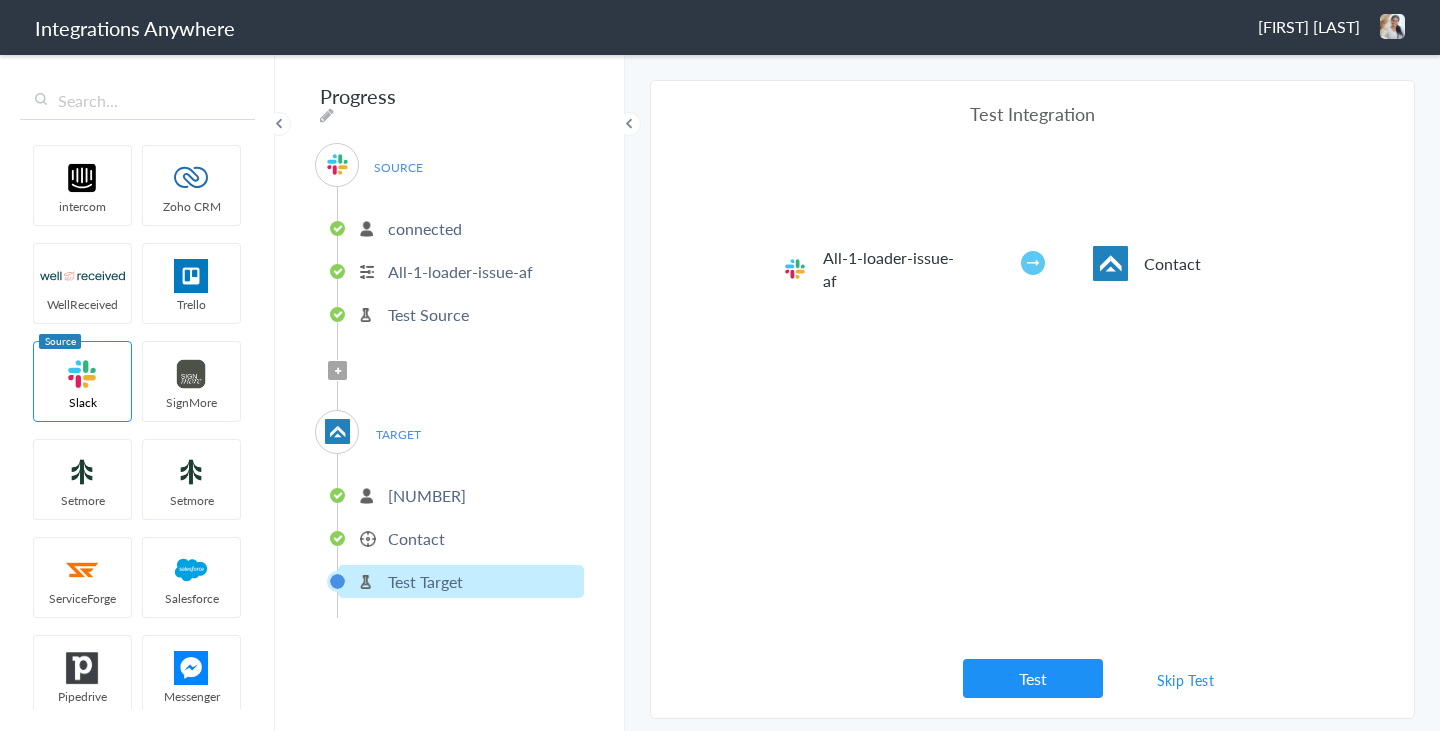 click on "Test" at bounding box center (1033, 678) 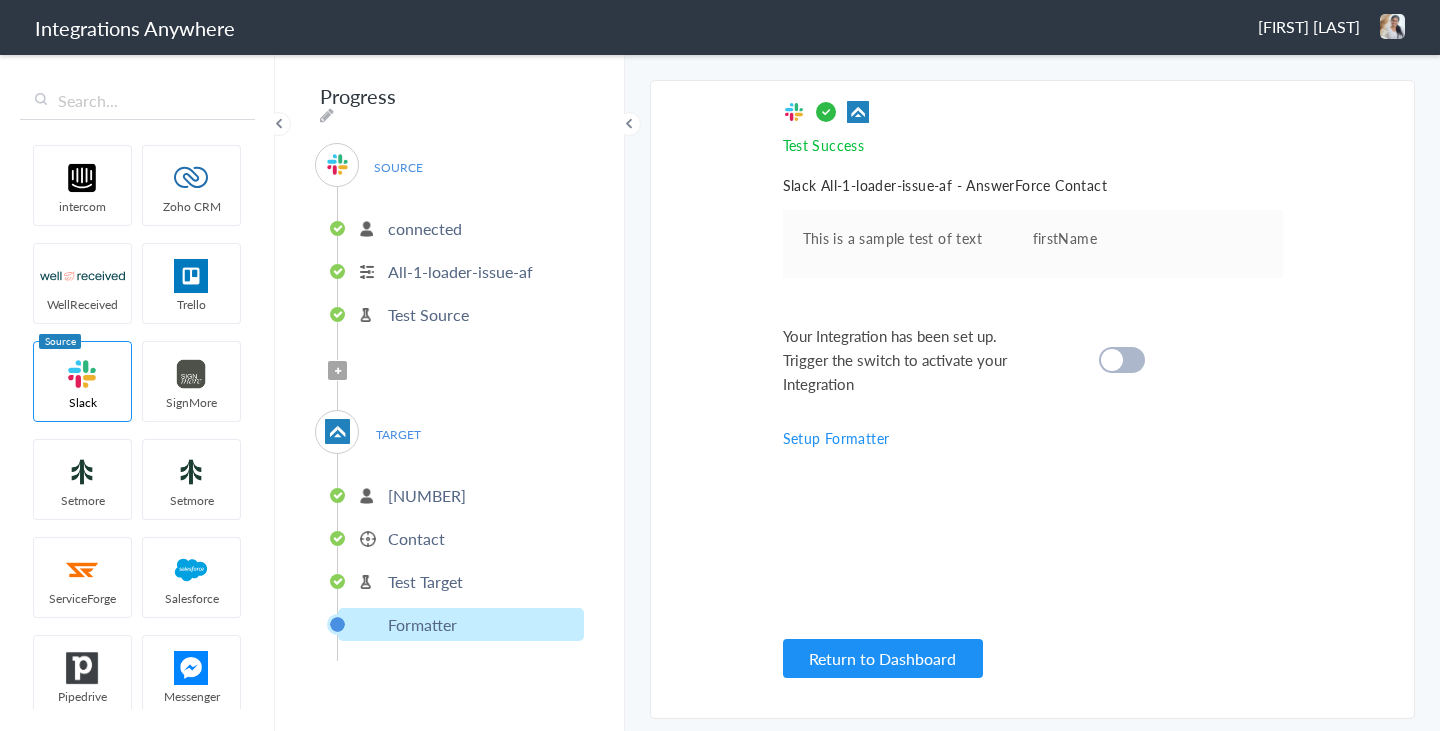 click at bounding box center [1122, 360] 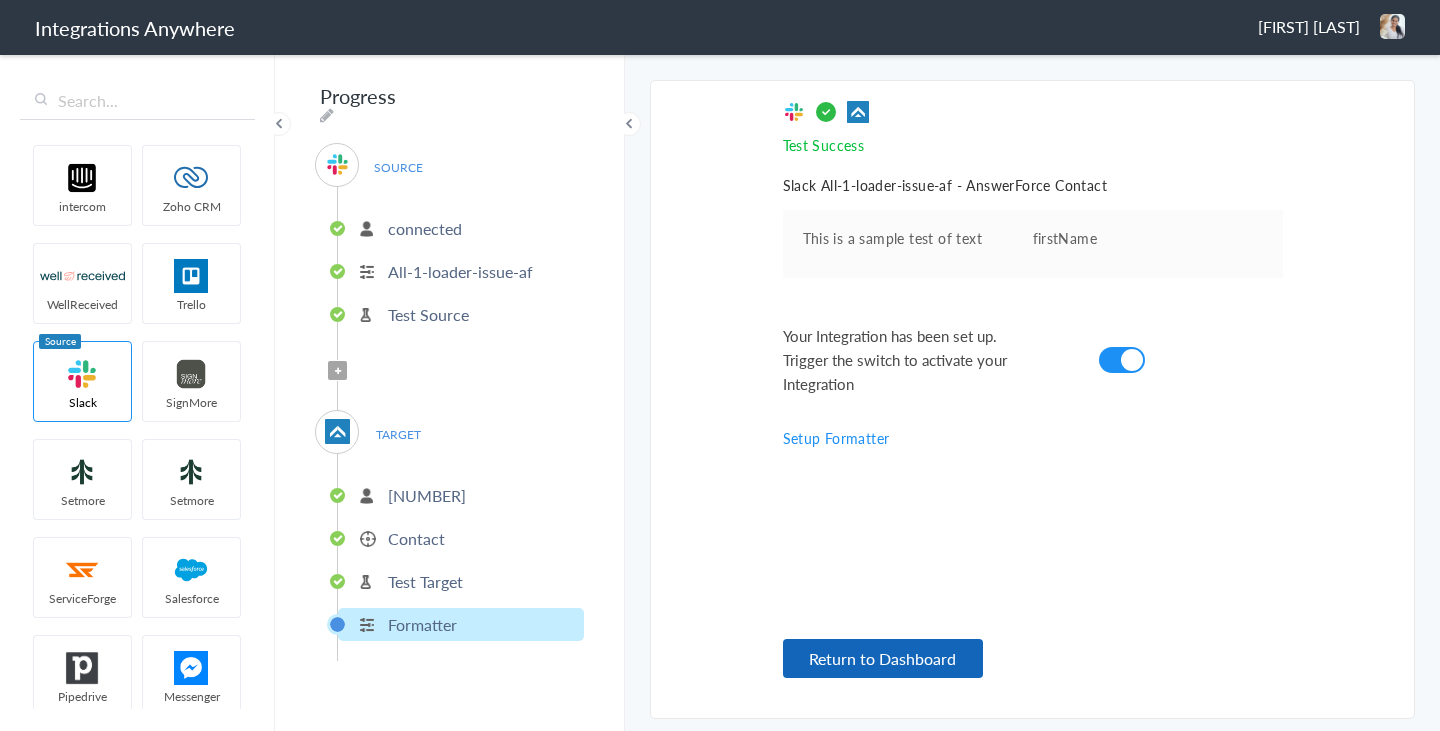 click on "Return to Dashboard" at bounding box center (883, 658) 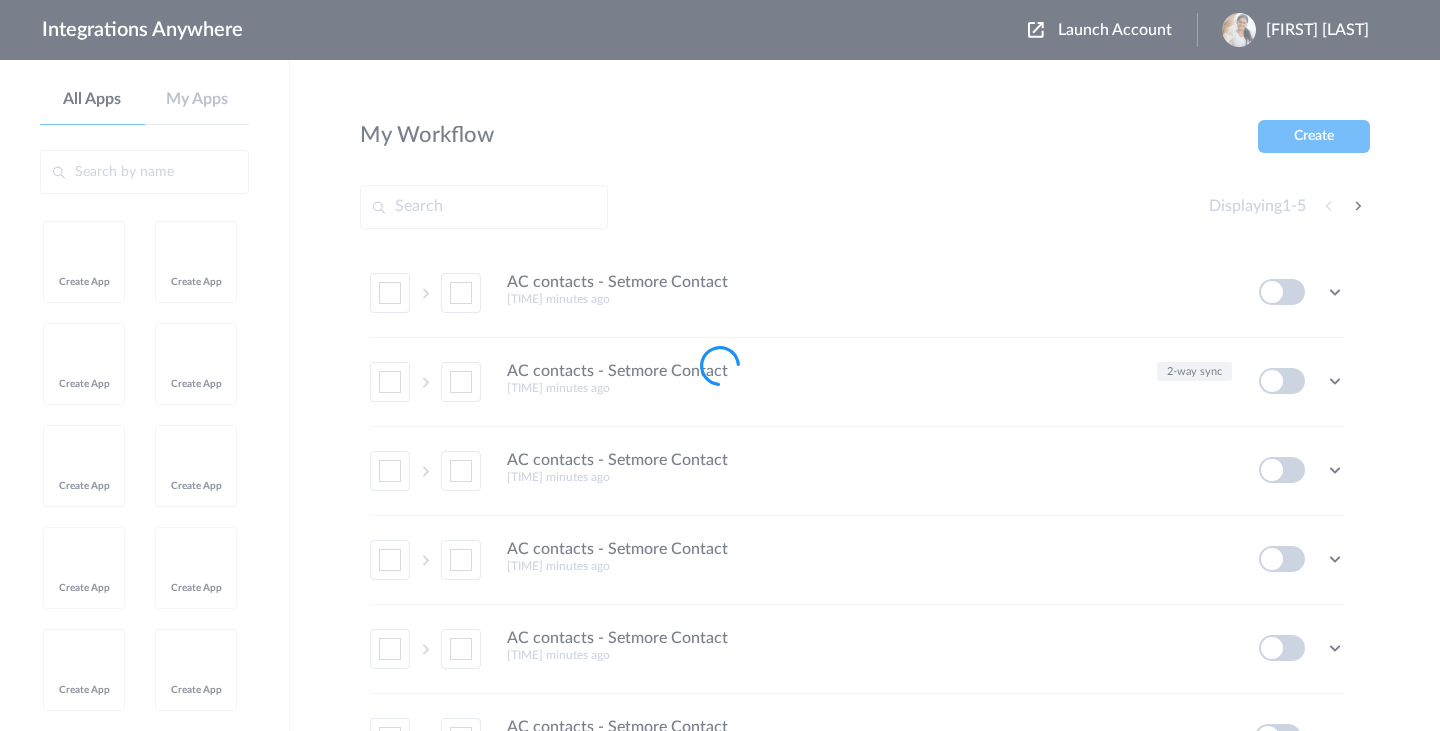 scroll, scrollTop: 0, scrollLeft: 0, axis: both 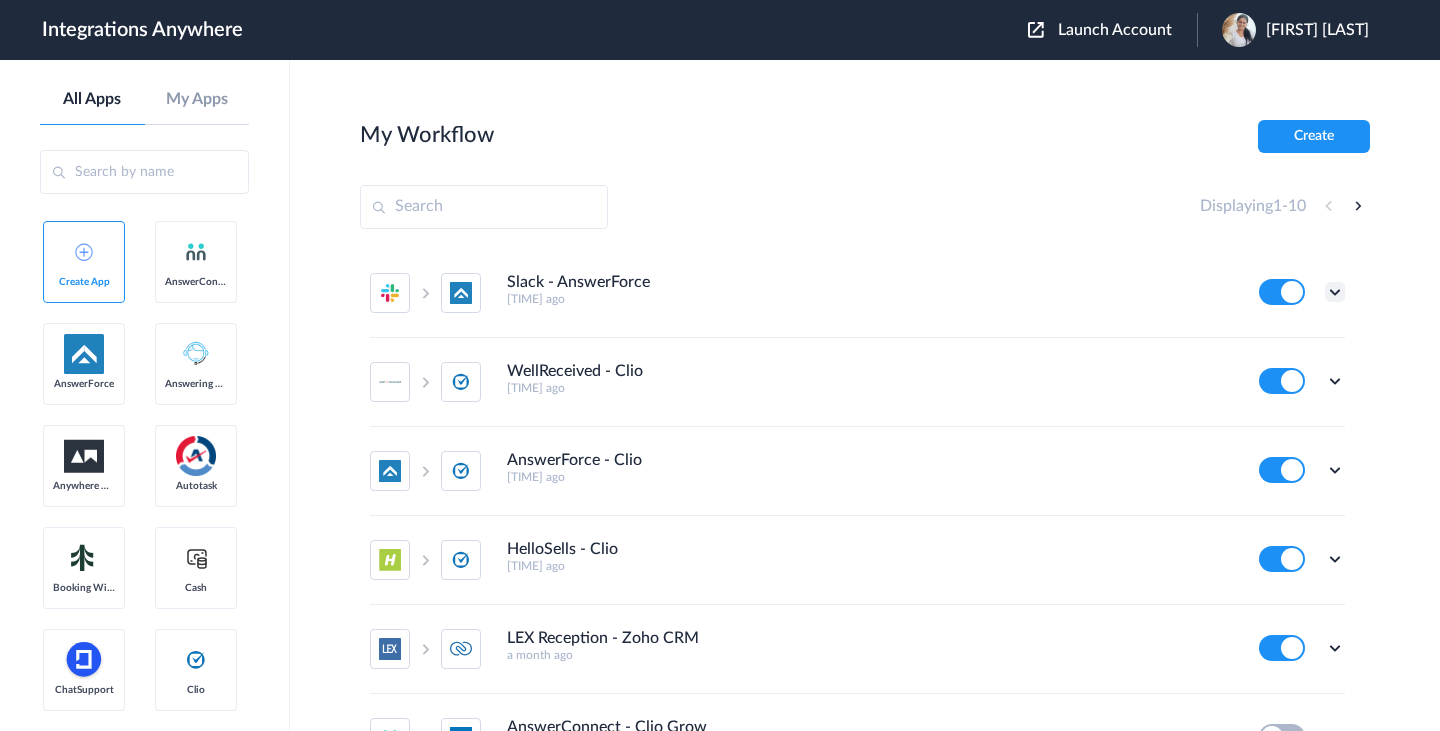 click at bounding box center [1335, 292] 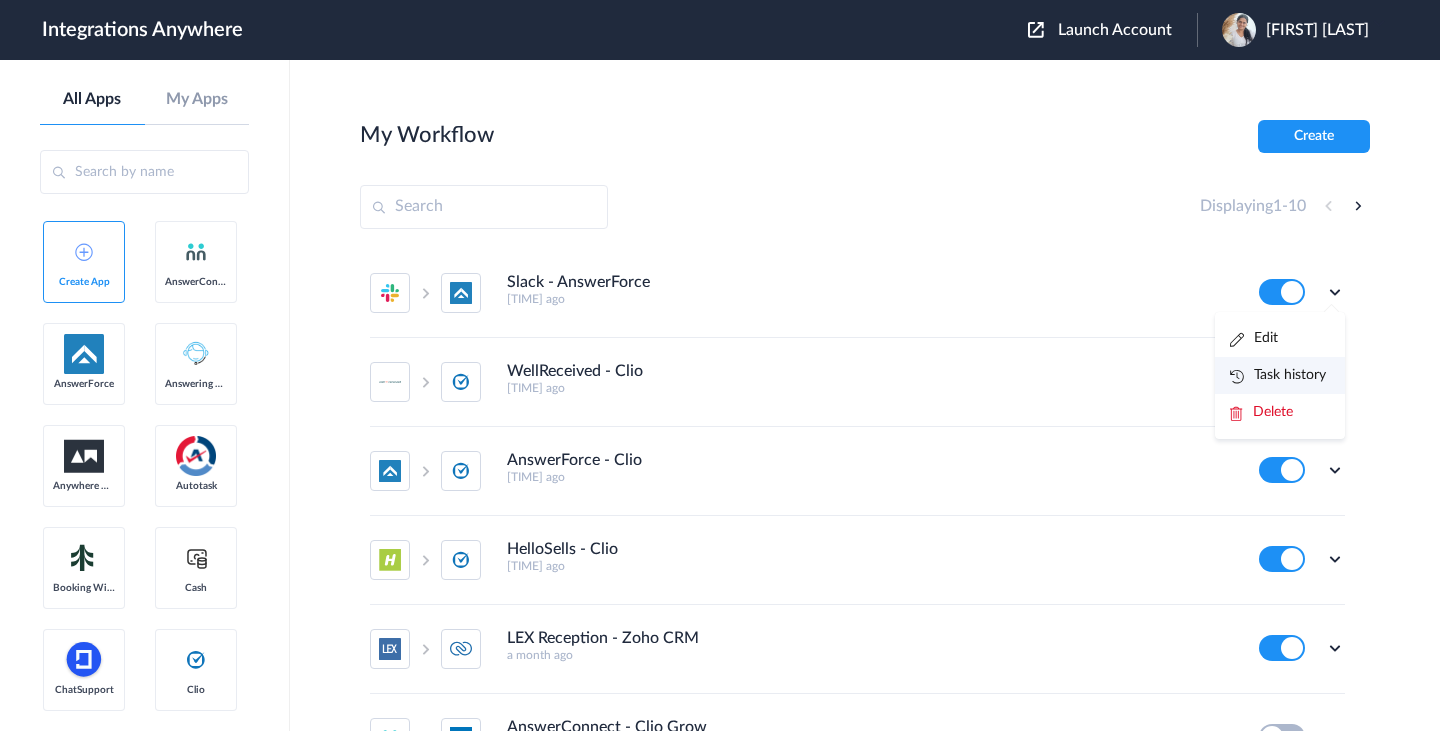 click on "Task history" at bounding box center (1280, 375) 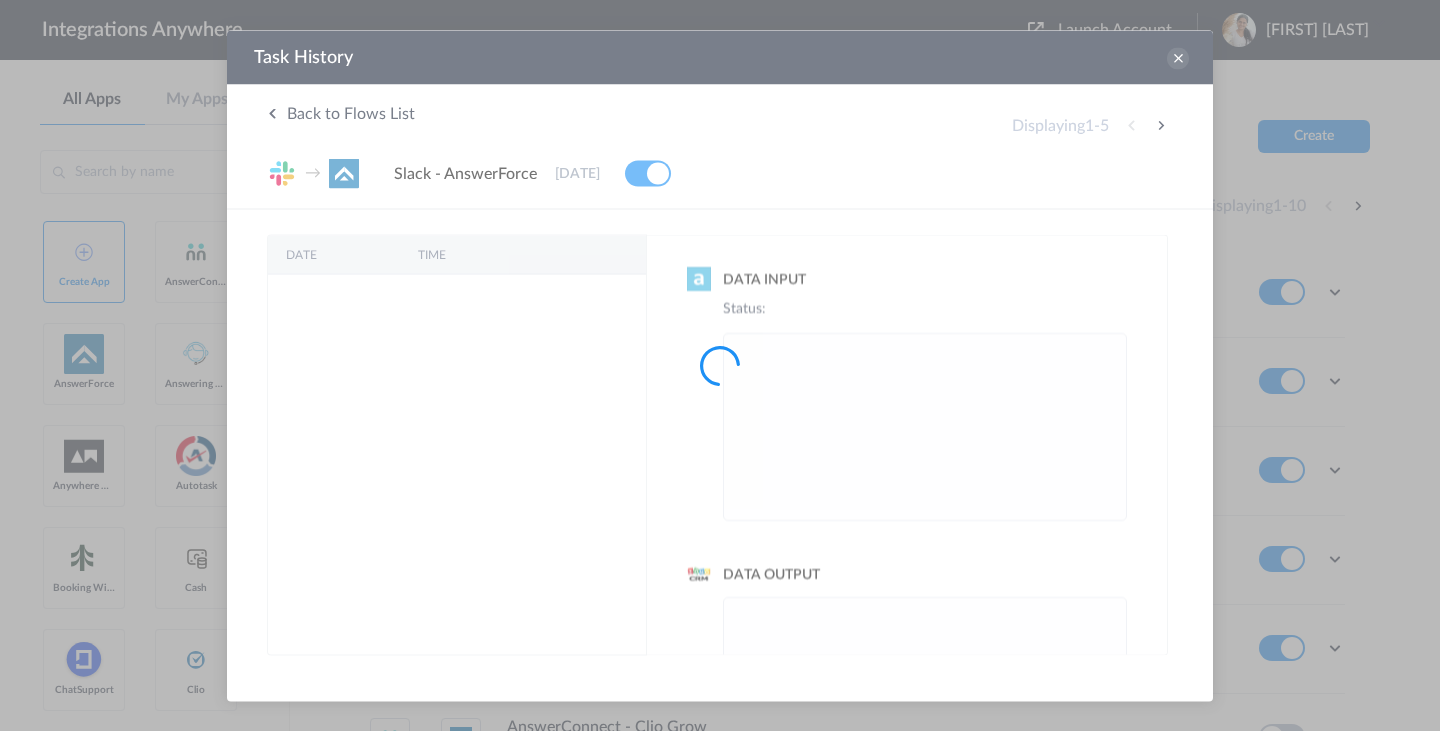 scroll, scrollTop: 0, scrollLeft: 0, axis: both 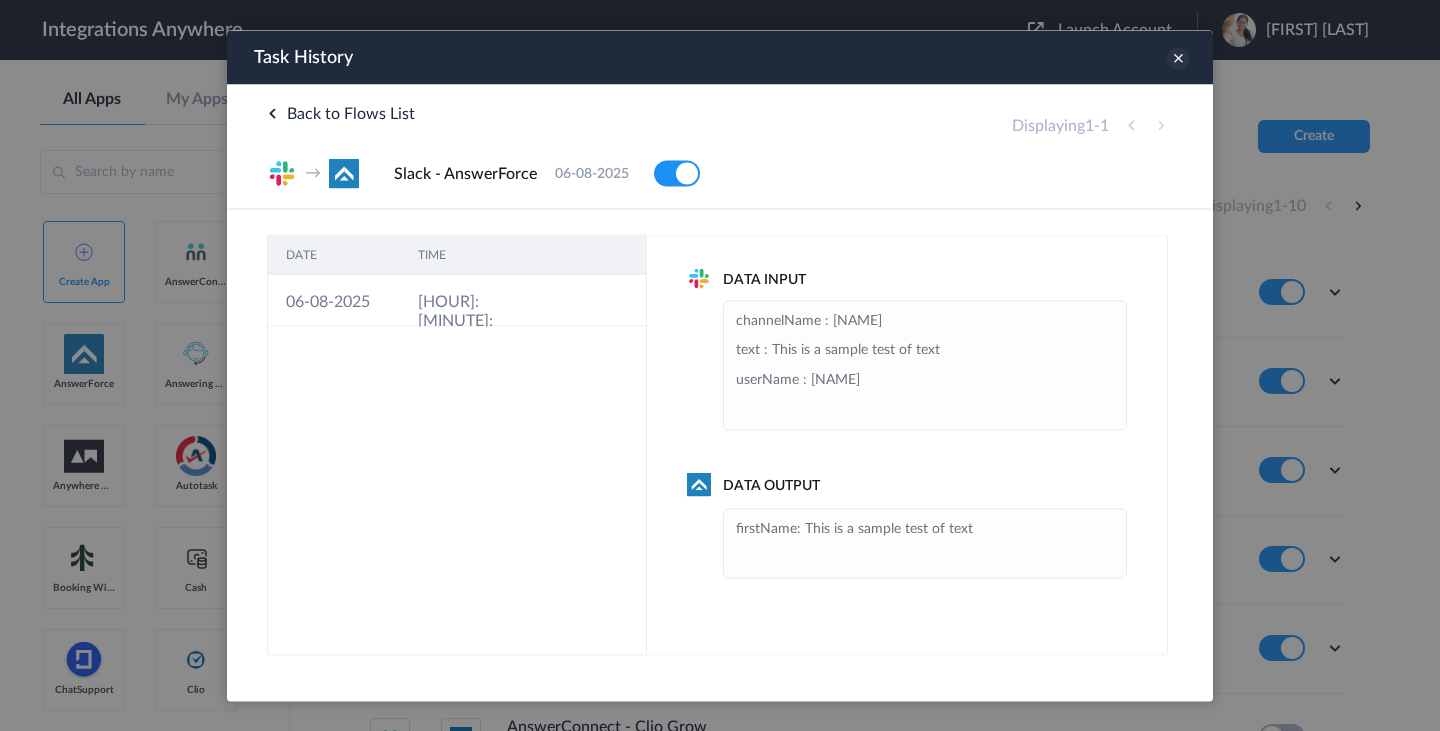 click at bounding box center (1178, 58) 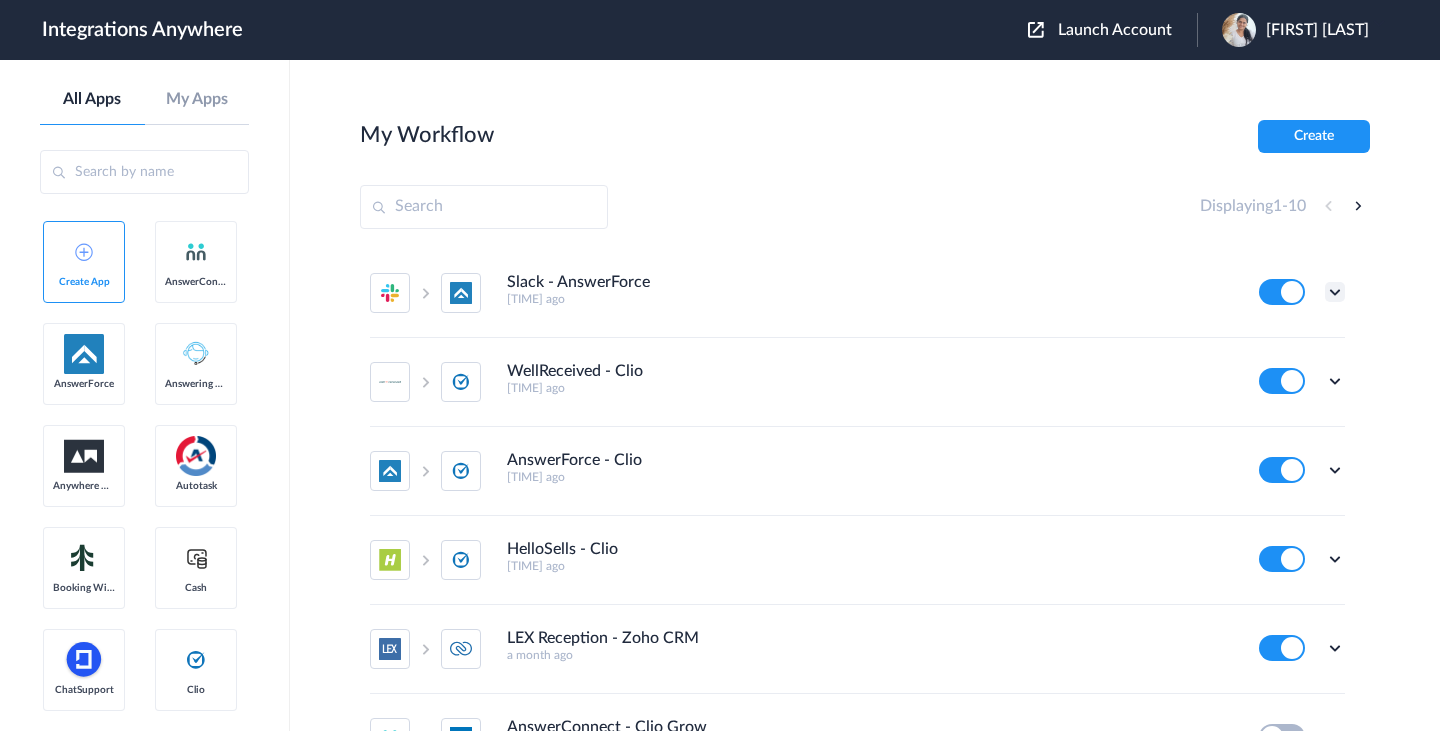 click at bounding box center [1335, 292] 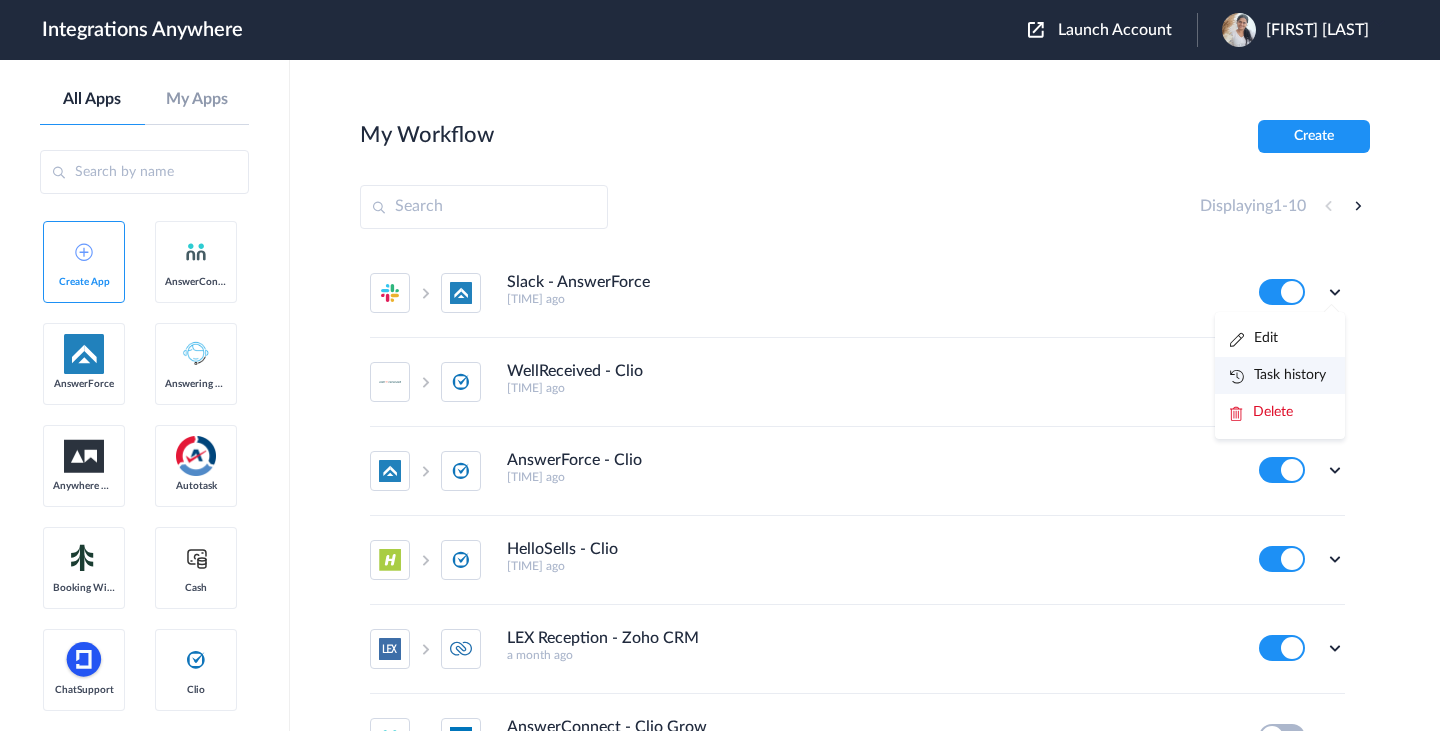 click on "Task history" at bounding box center (1278, 375) 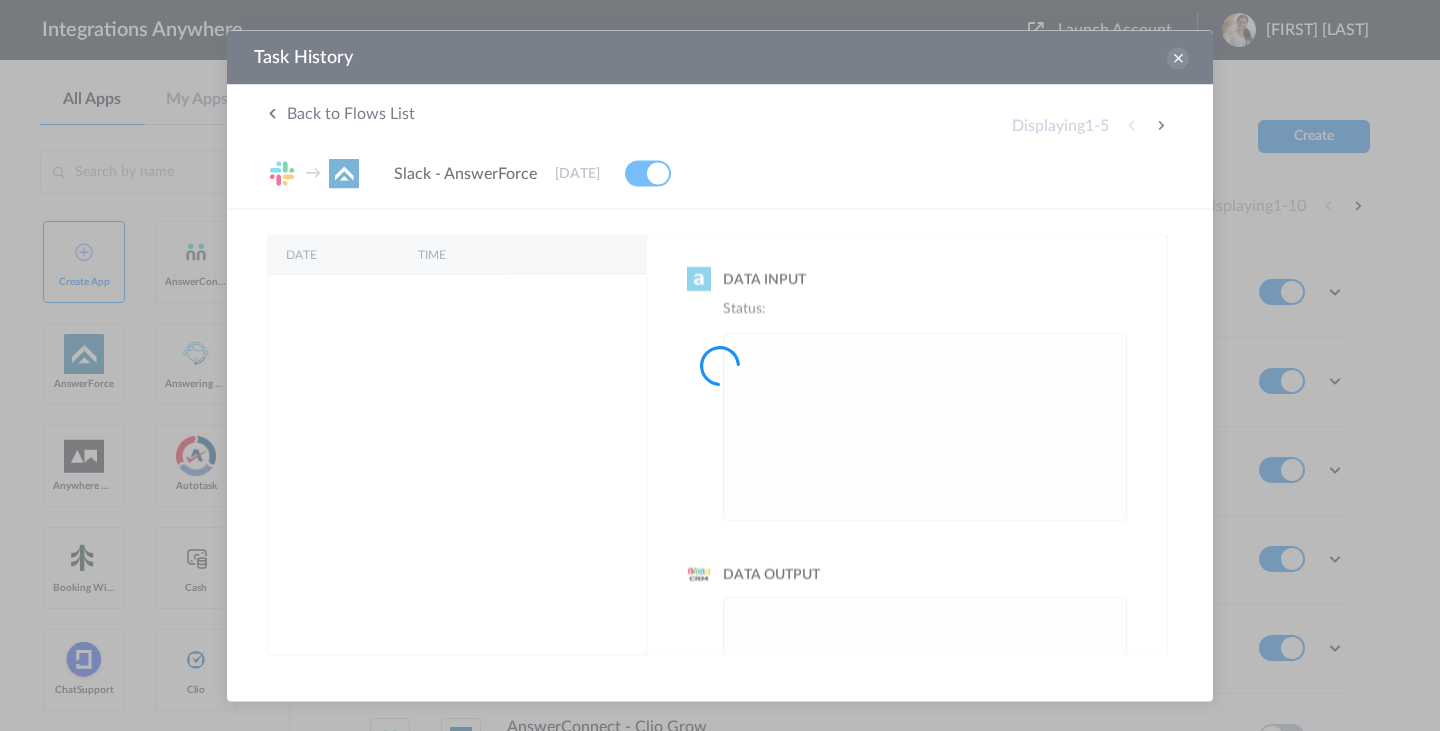 scroll, scrollTop: 0, scrollLeft: 0, axis: both 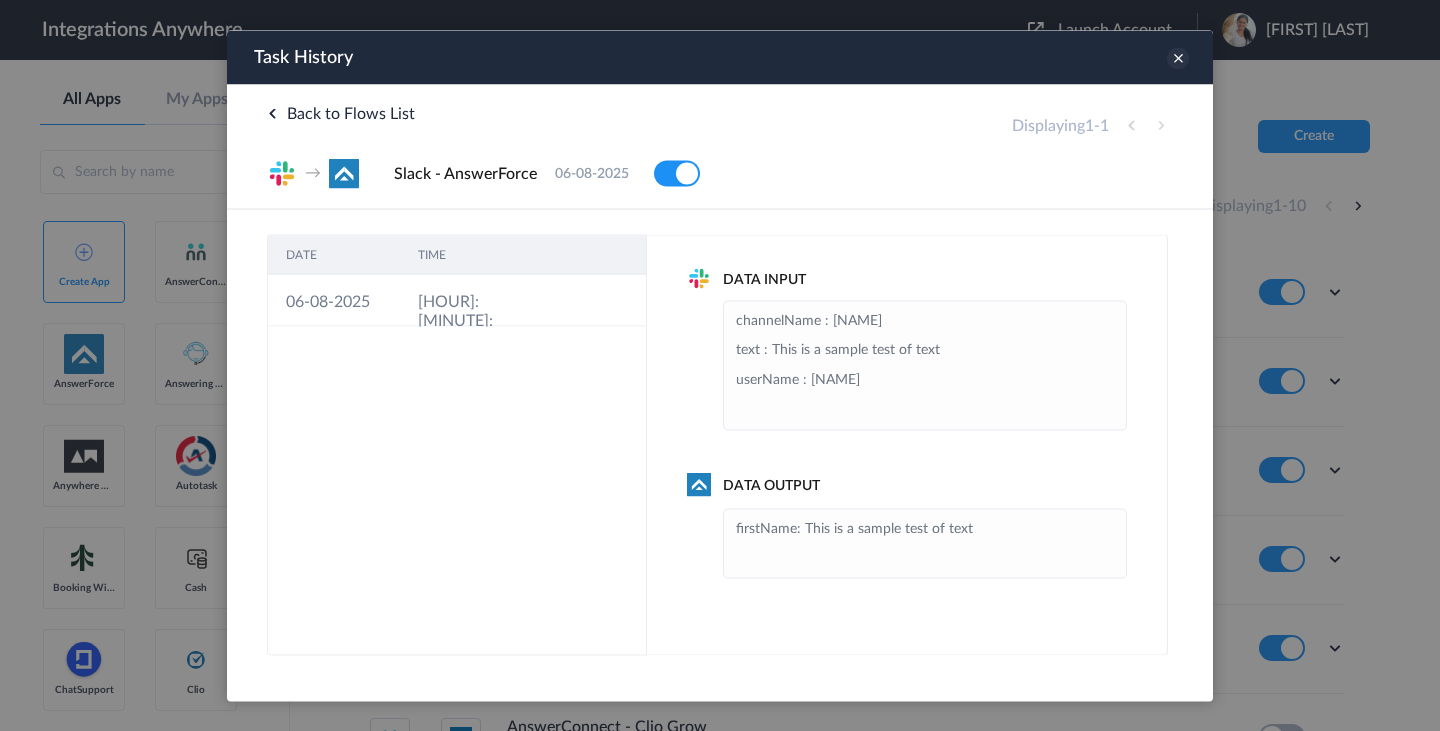 click at bounding box center [1178, 58] 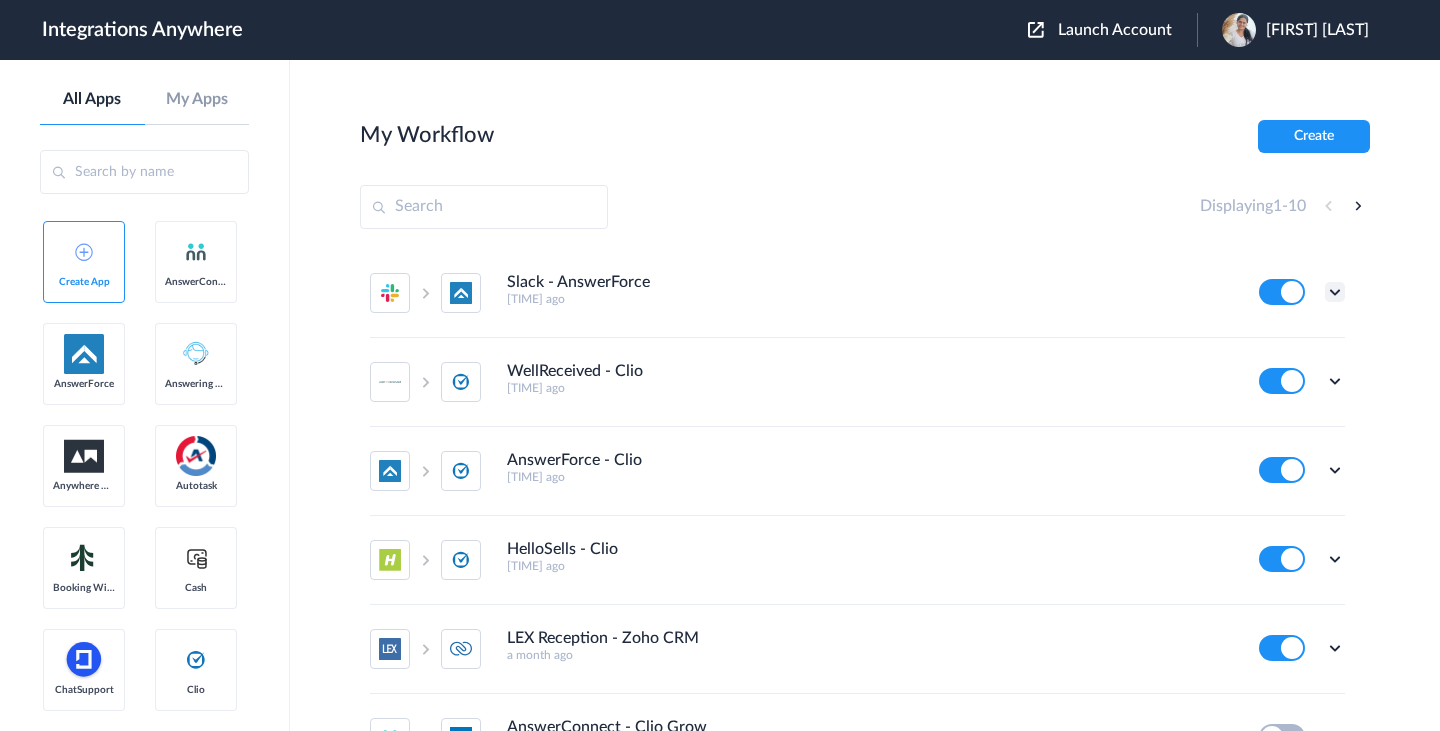 click at bounding box center (1335, 292) 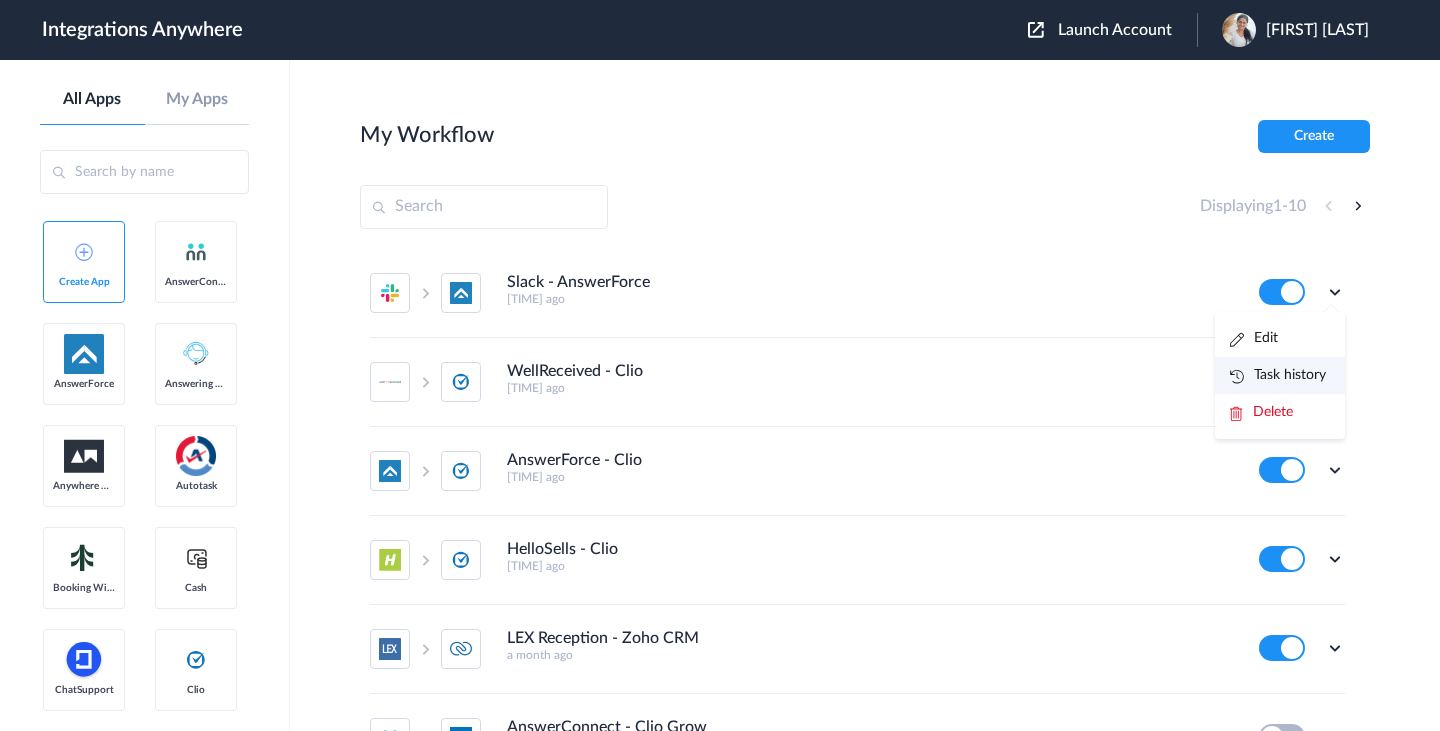 click on "Task history" at bounding box center [1278, 375] 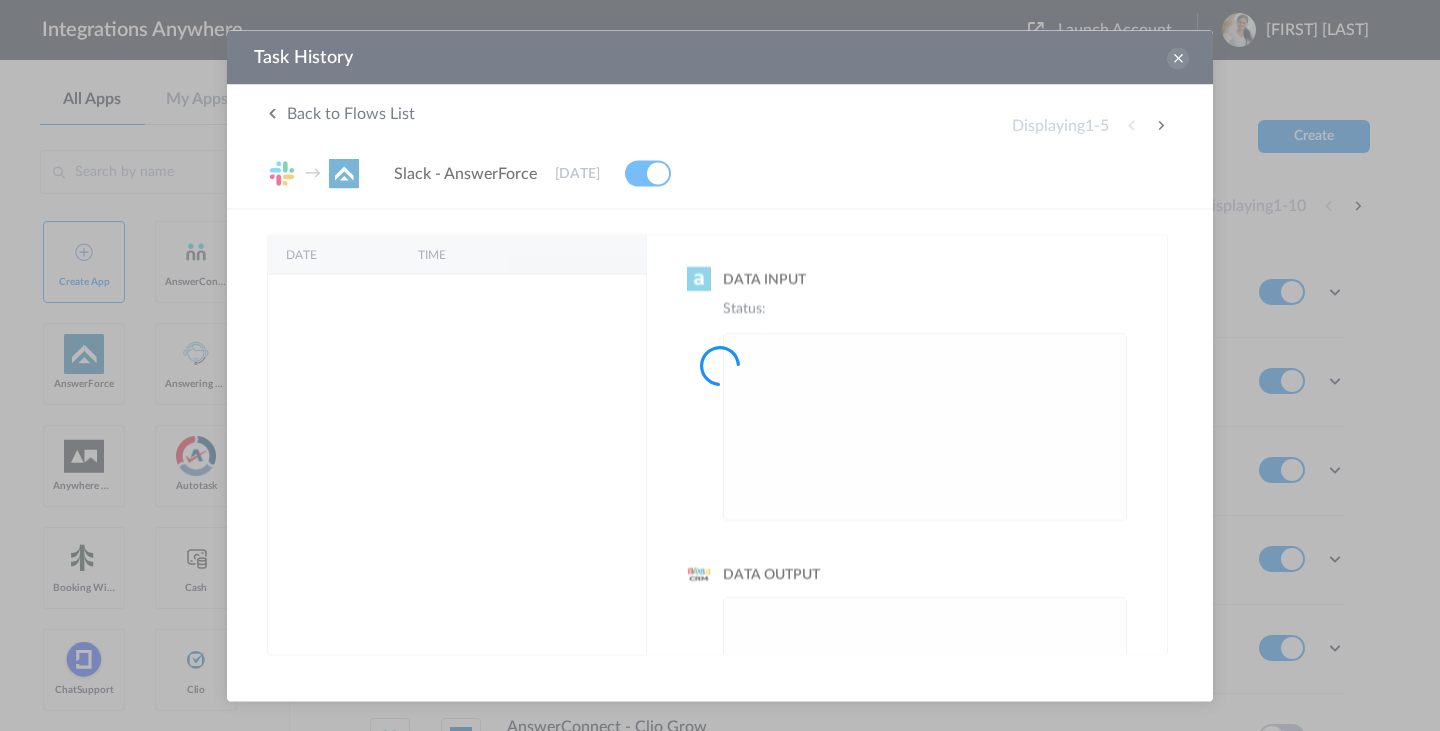scroll, scrollTop: 0, scrollLeft: 0, axis: both 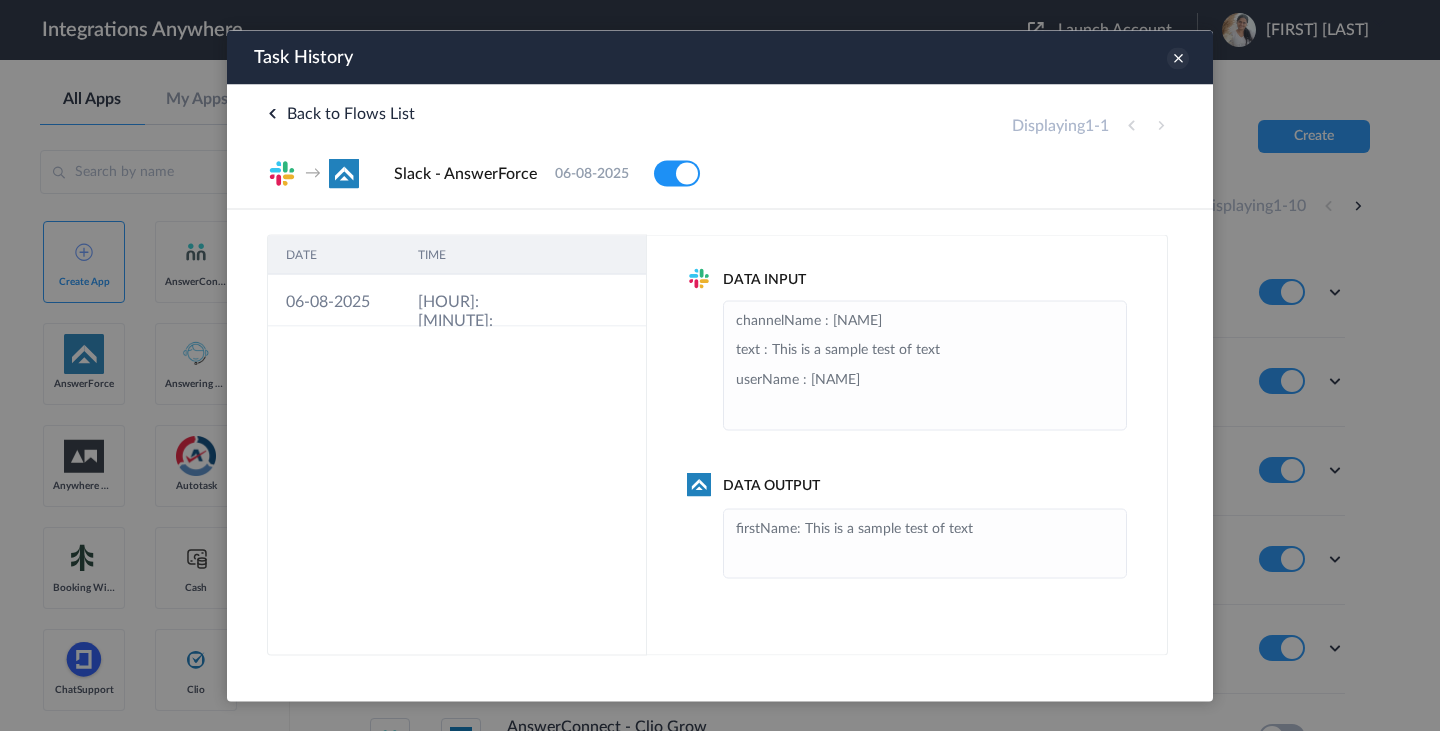 click at bounding box center [1178, 58] 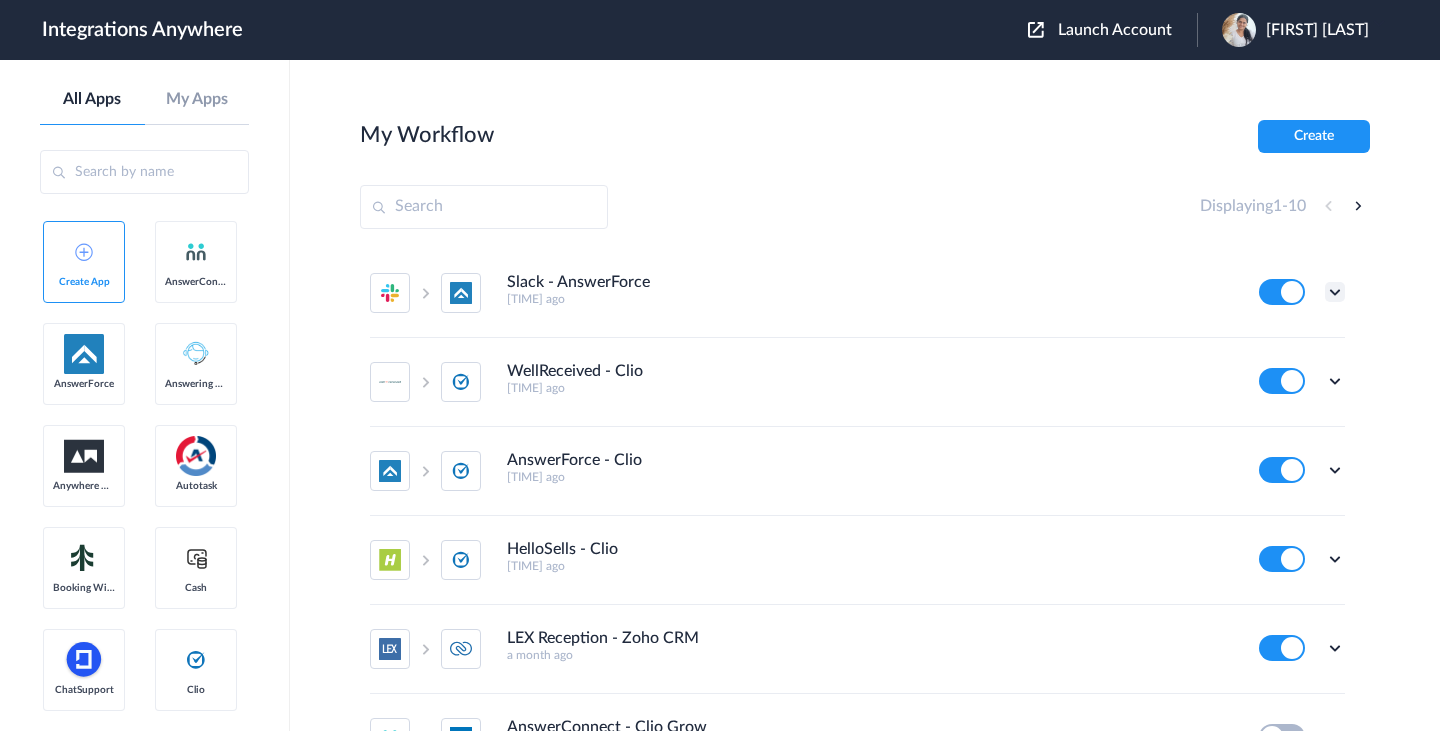 click at bounding box center [1335, 292] 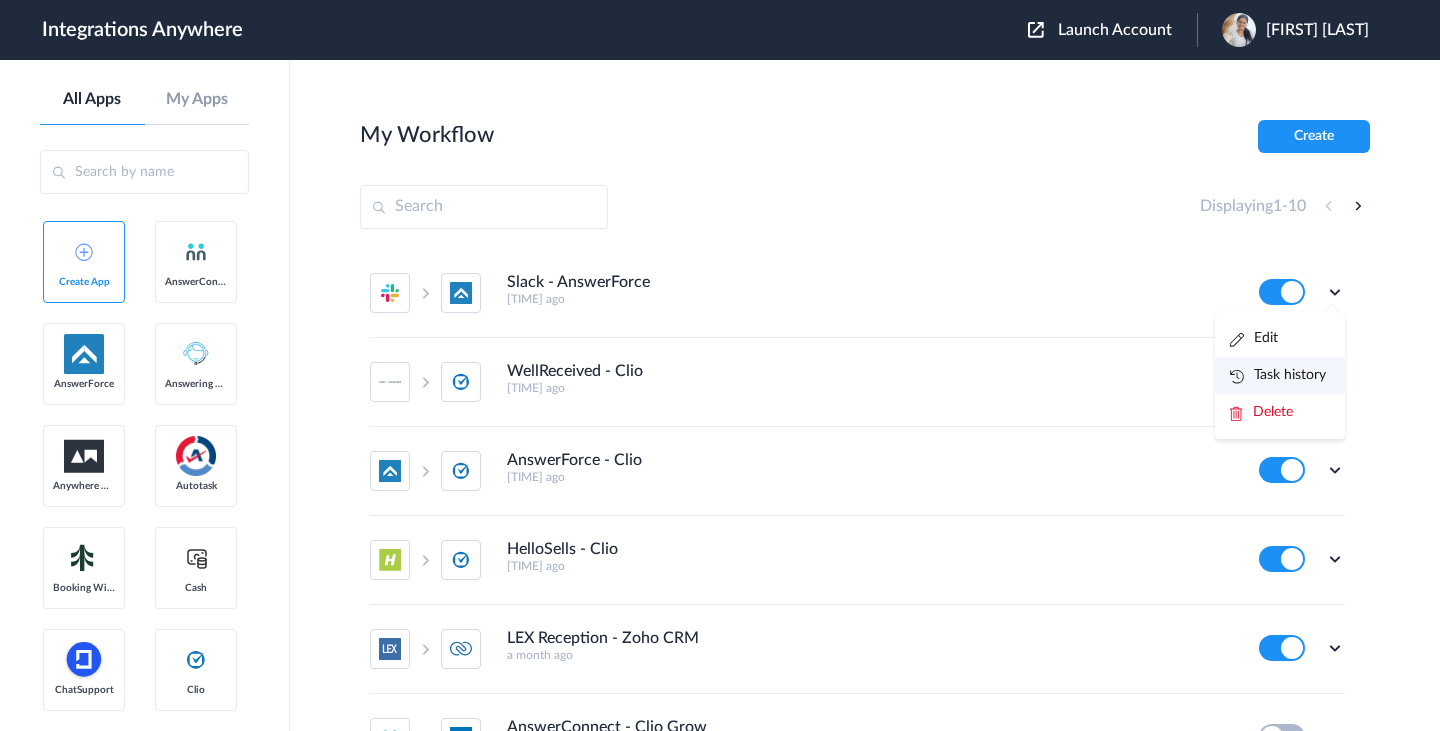 click on "Task history" at bounding box center (1278, 375) 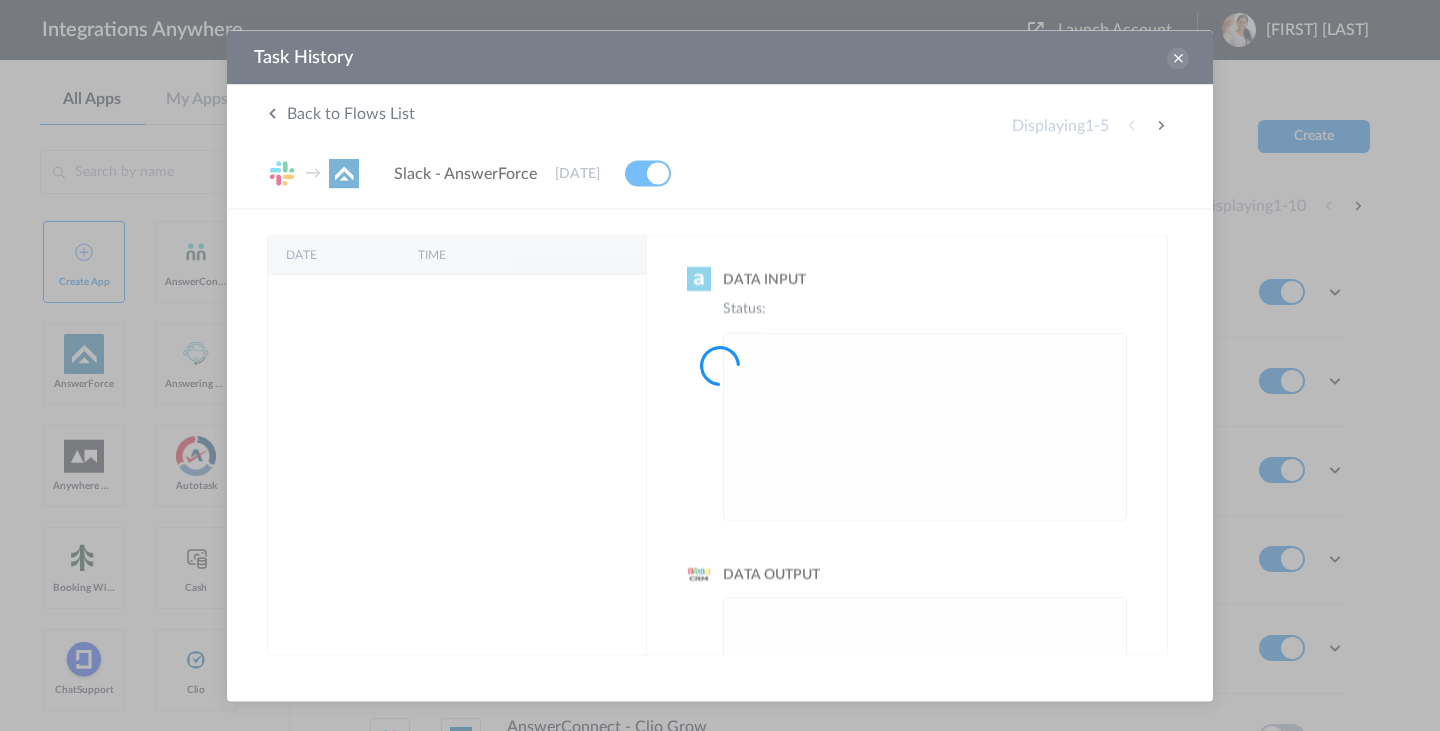 scroll, scrollTop: 0, scrollLeft: 0, axis: both 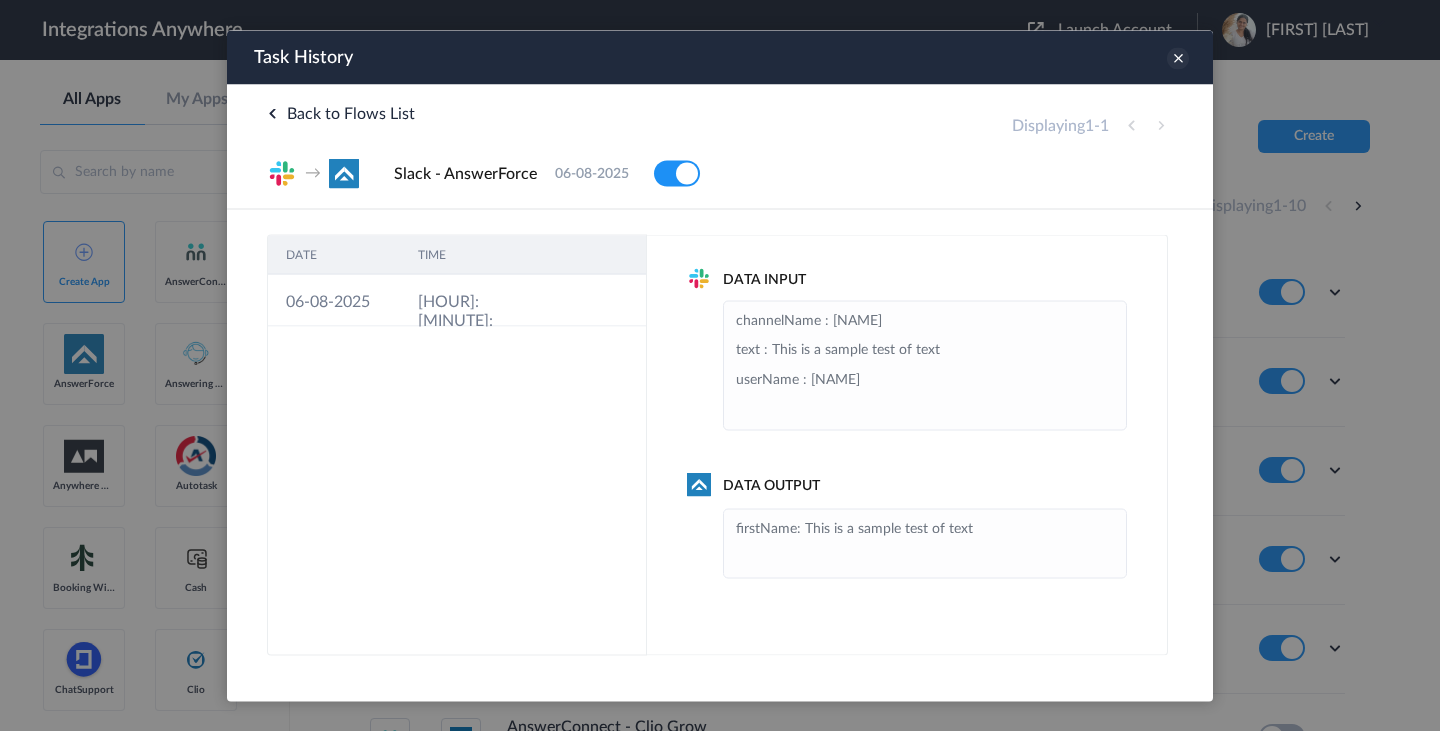 click at bounding box center [1178, 58] 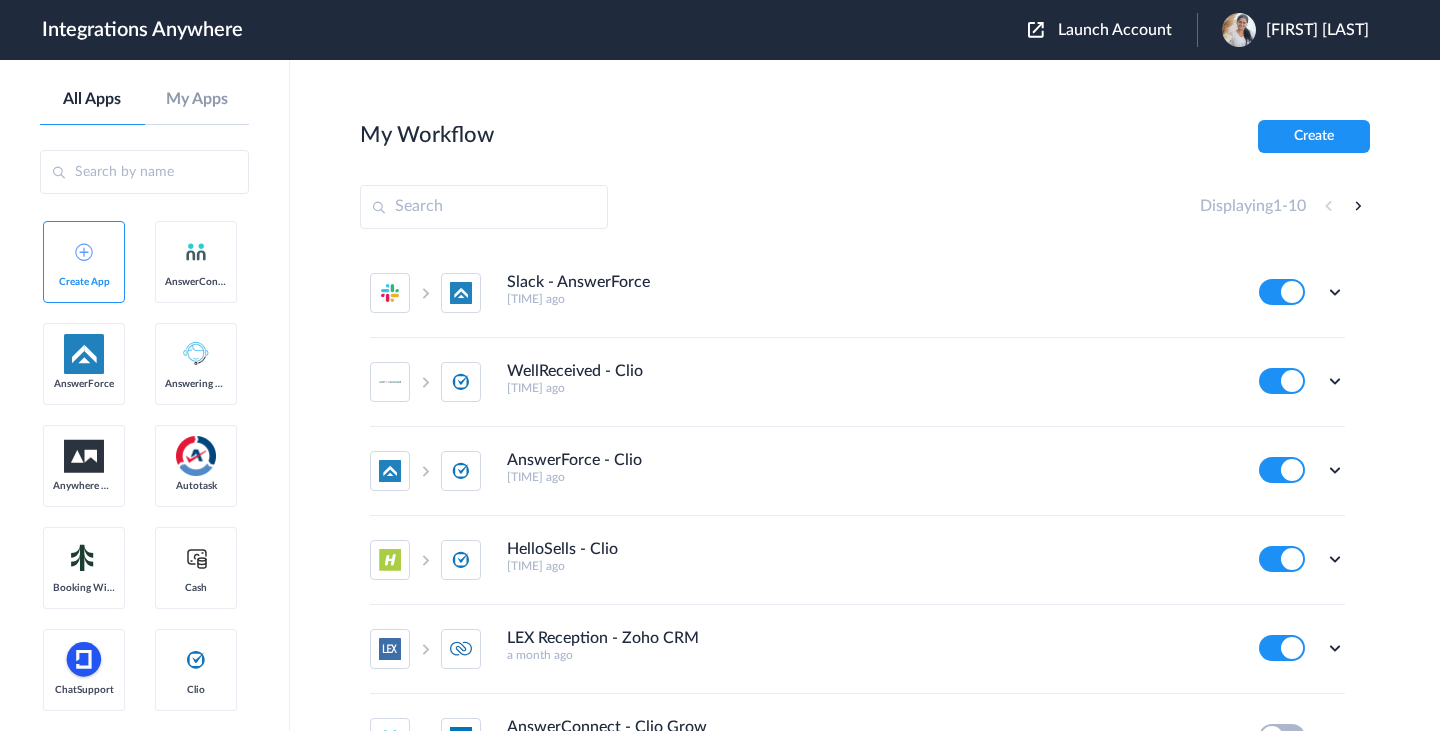 click on "Slack - AnswerForce [TIME] ago Edit Task history Delete WellReceived - Clio [TIME] ago Edit Task history Delete AnswerForce - Clio [TIME] ago Edit Task history Delete HelloSells - Clio [TIME] ago Edit Task history Delete LEX Reception - Zoho CRM [TIME] ago Edit Task history Delete AnswerConnect - Clio Grow [TIME] ago Edit Task history Delete AnswerConnect - Clio [TIME] ago Edit Task history Delete LEX Reception - ServiceMinder [TIME] ago Edit Task history Delete LEX Reception - ServiceMinder [TIME] ago Edit Task history Delete Answering Service - Google Sheets [TIME] ago Edit Task history Delete" at bounding box center [865, 455] 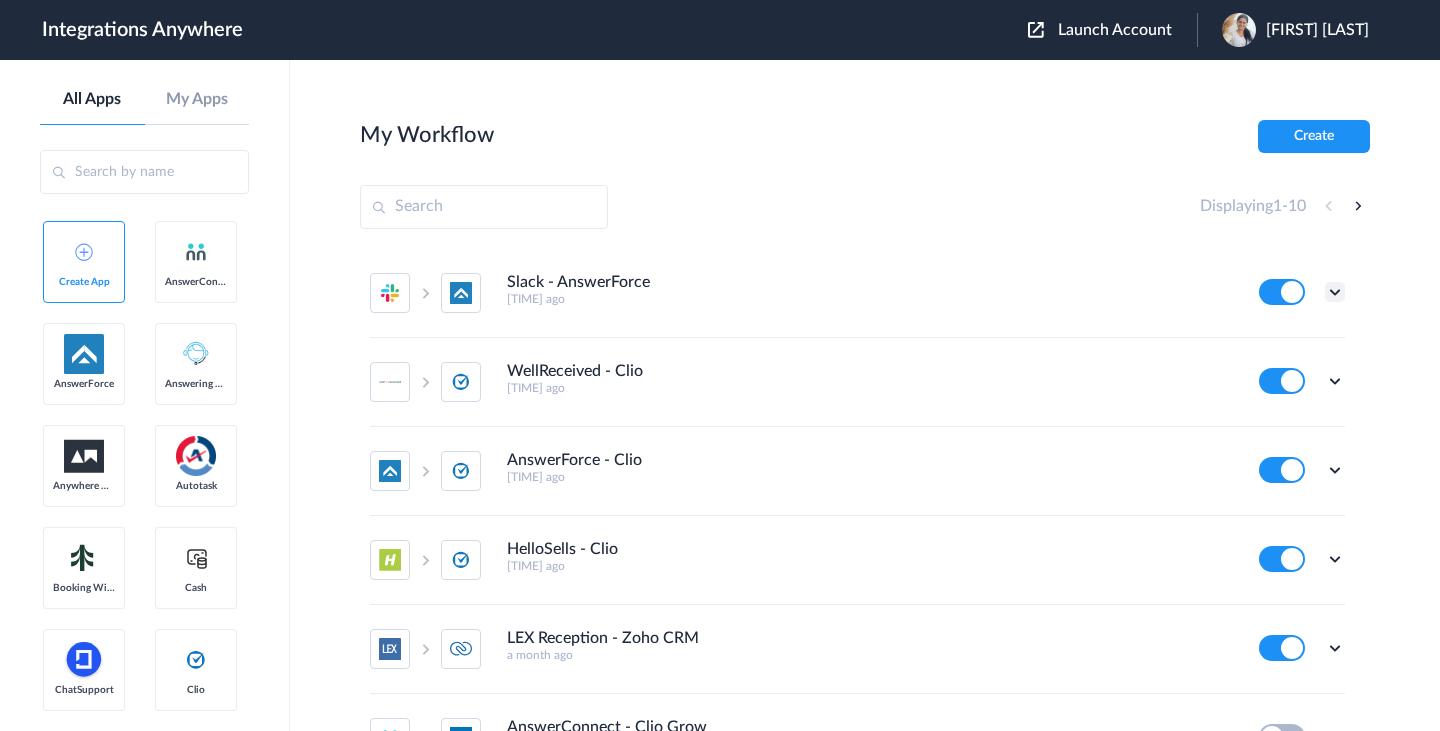 click at bounding box center (1335, 292) 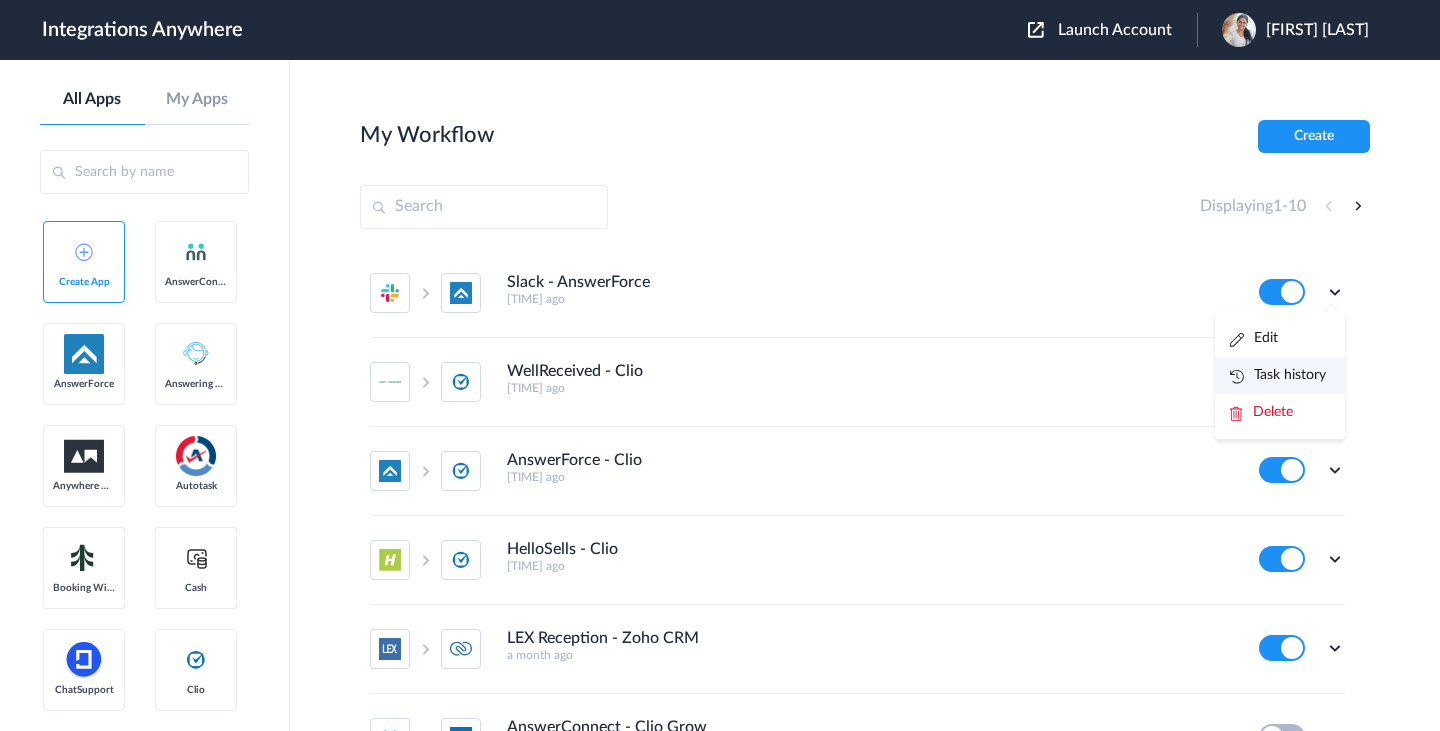 click on "Task history" at bounding box center (1278, 375) 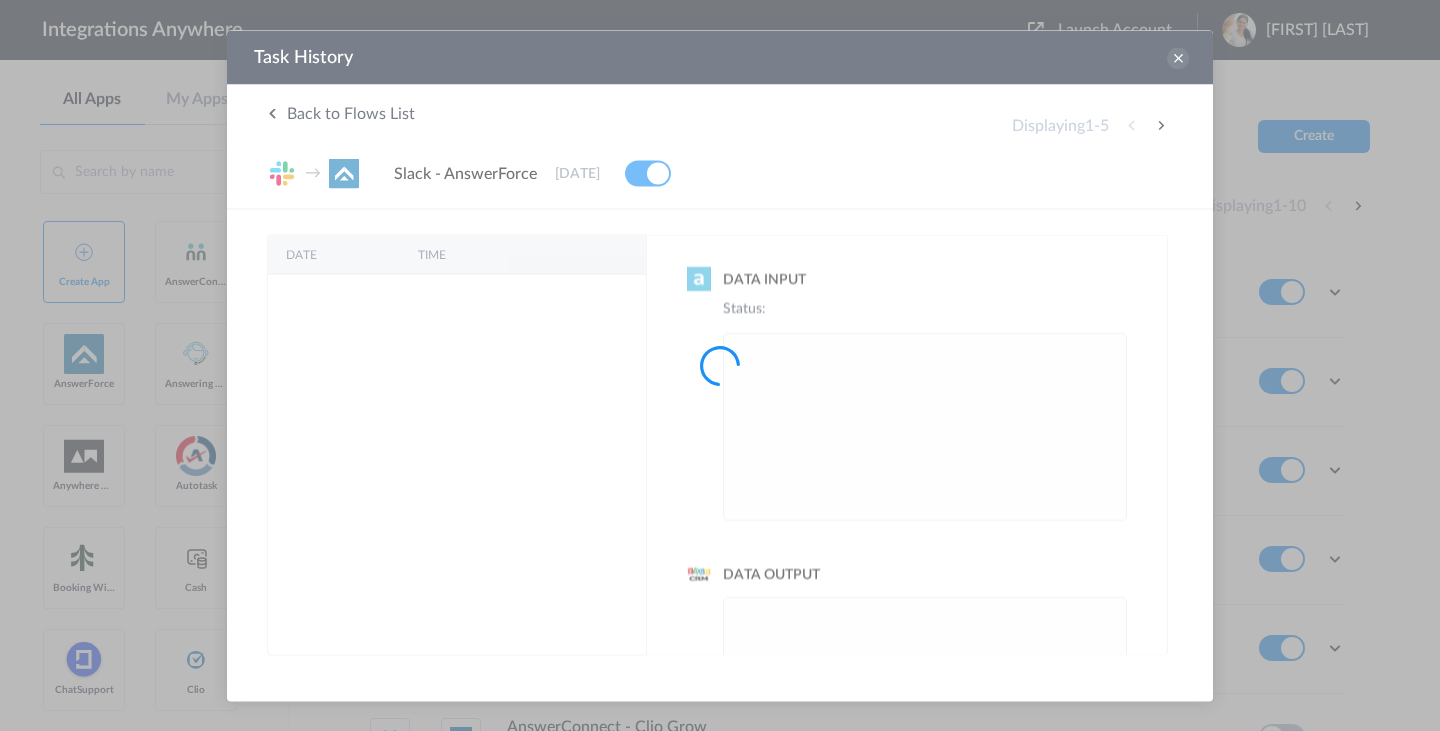 scroll, scrollTop: 0, scrollLeft: 0, axis: both 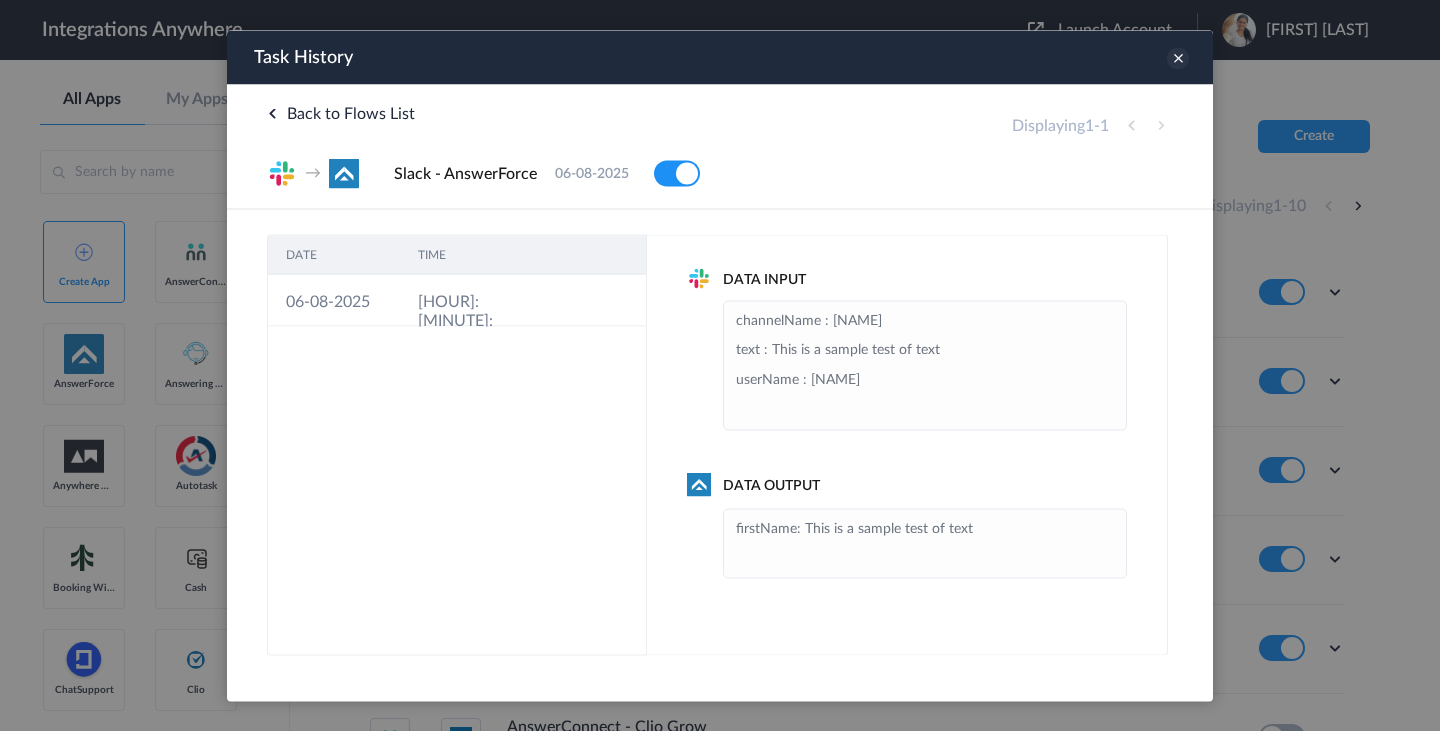 click at bounding box center (1178, 58) 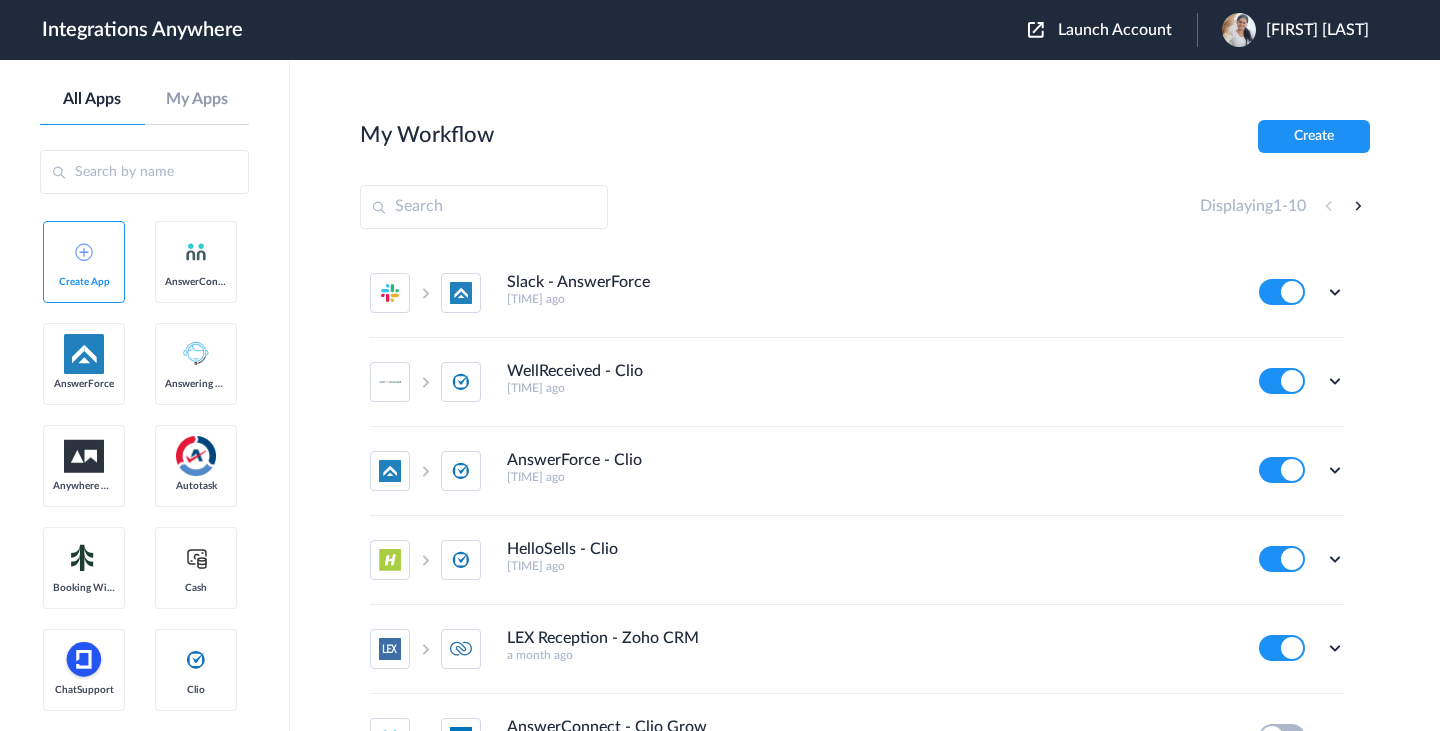 click on "[FIRST] [LAST]" at bounding box center [1317, 30] 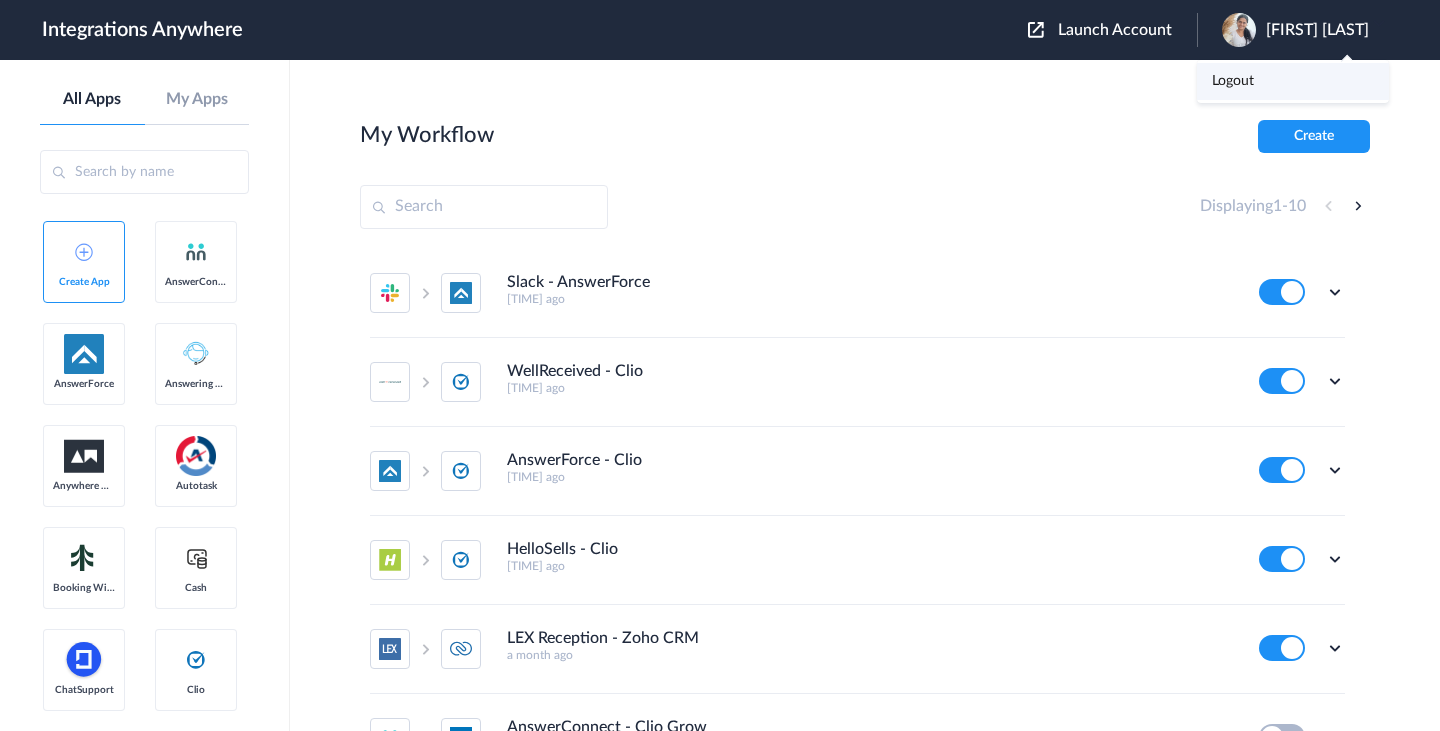 click on "Logout" at bounding box center [1233, 81] 